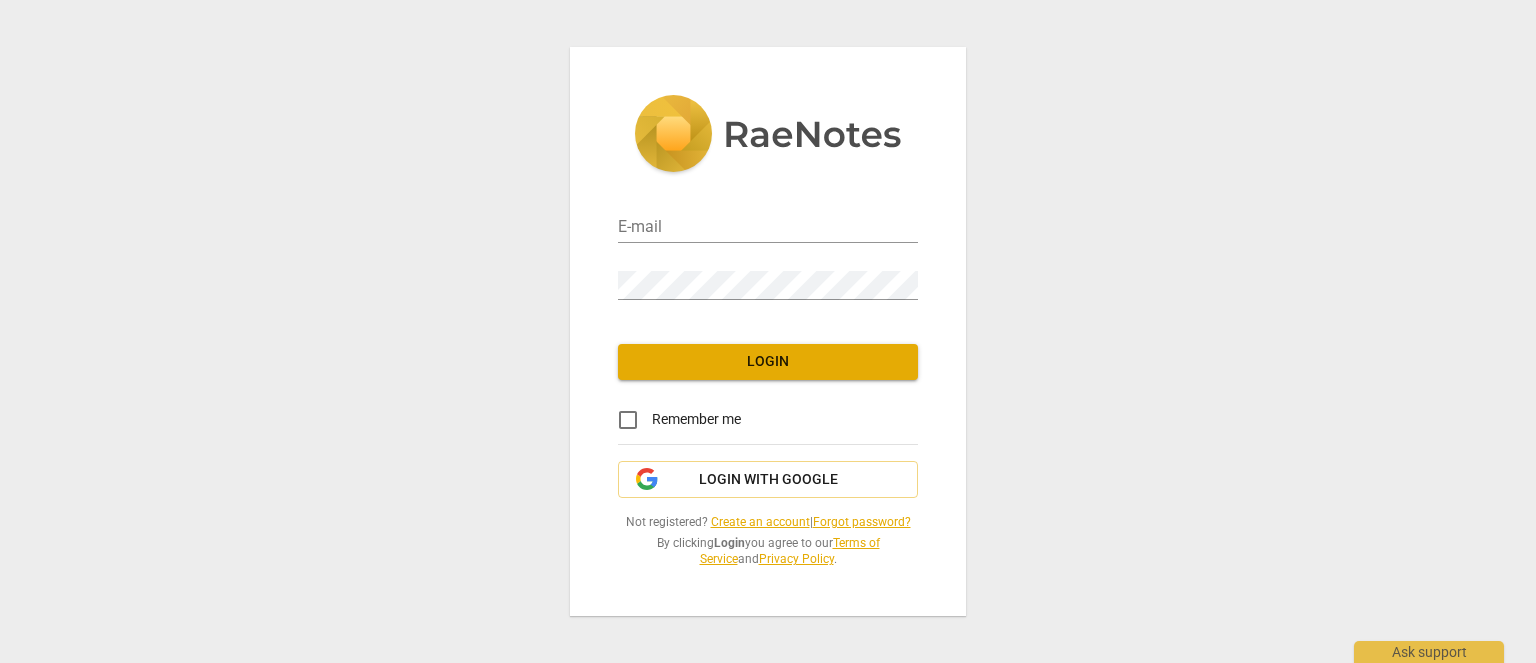 scroll, scrollTop: 0, scrollLeft: 0, axis: both 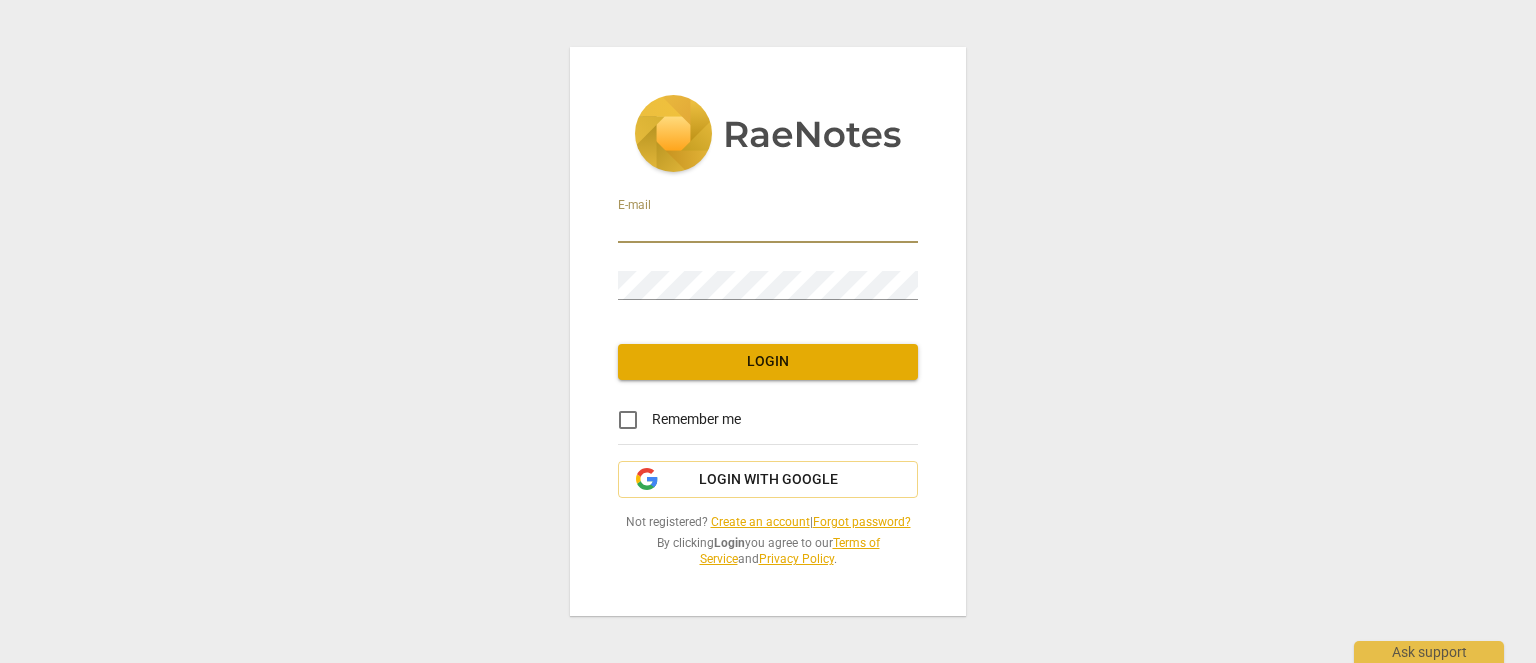 drag, startPoint x: 656, startPoint y: 213, endPoint x: 672, endPoint y: 223, distance: 18.867962 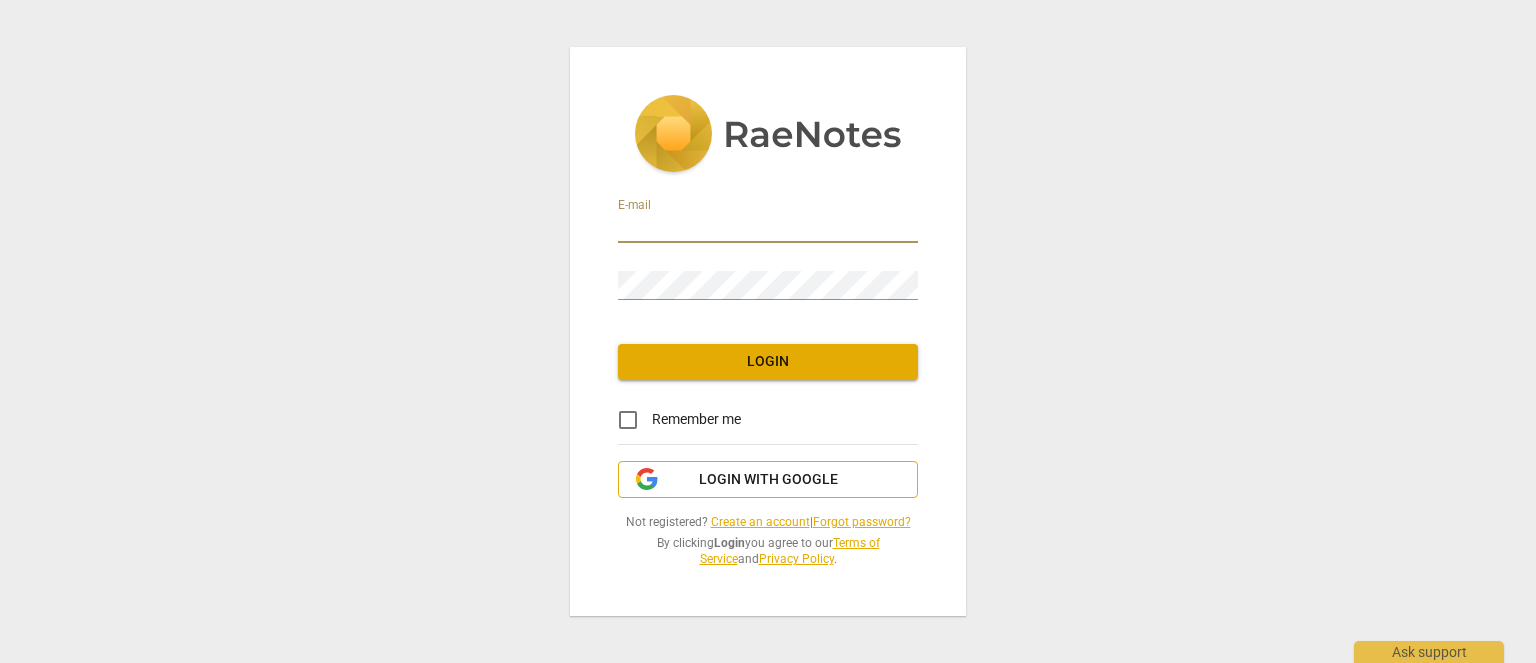 click on "Login with Google" at bounding box center [768, 480] 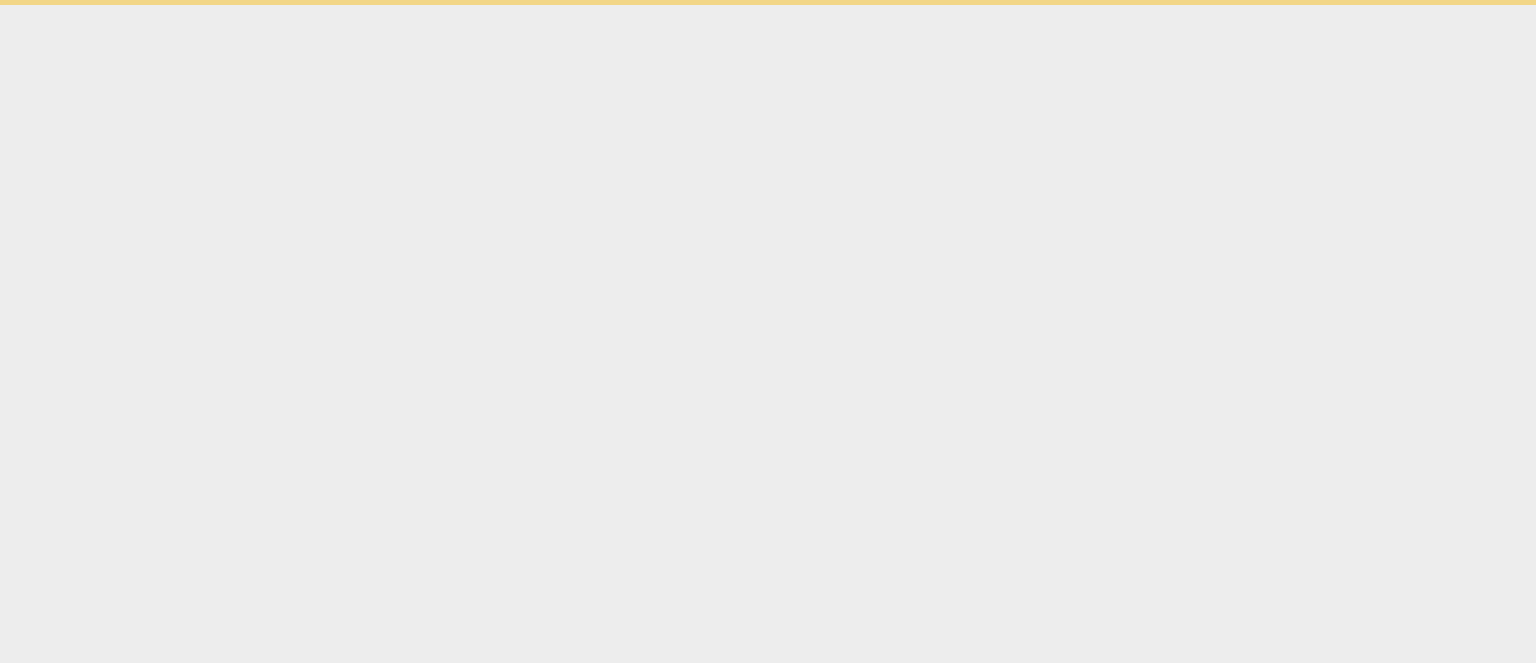 scroll, scrollTop: 0, scrollLeft: 0, axis: both 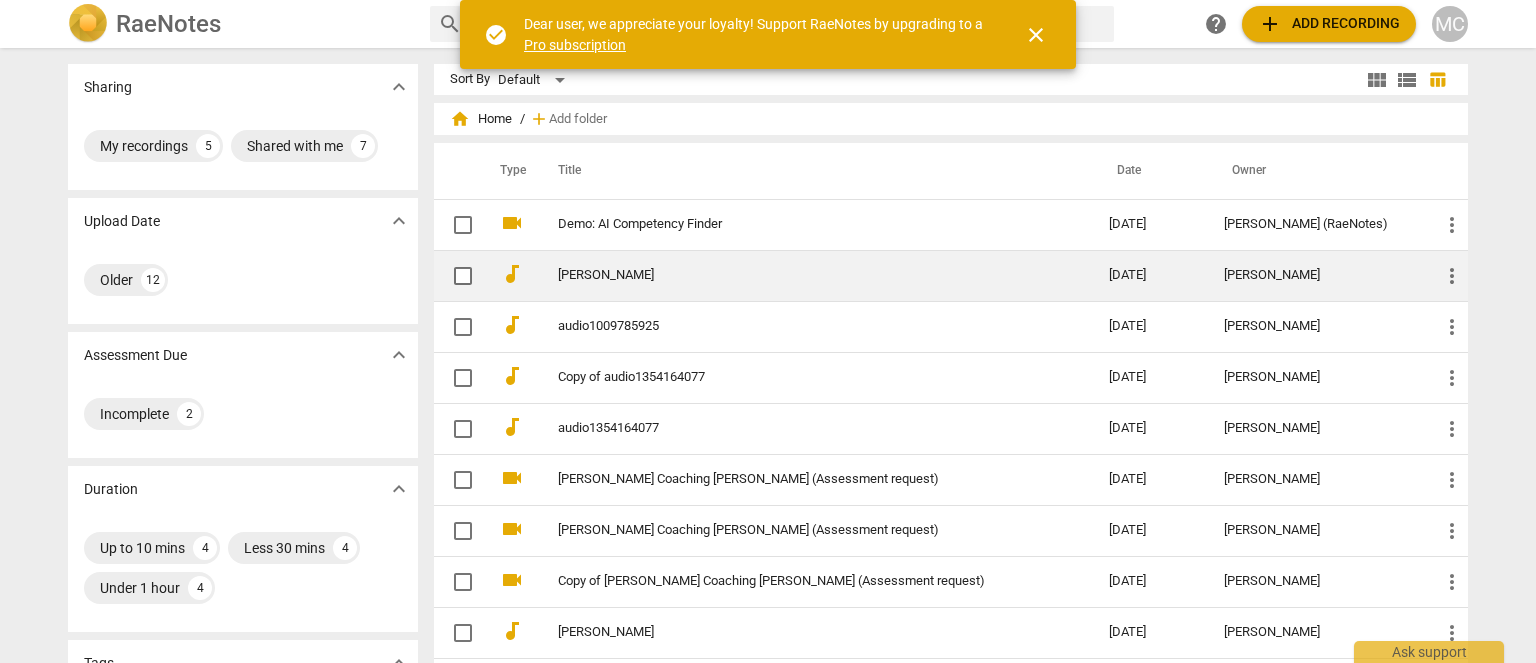click on "Sharon C Kim" at bounding box center (813, 275) 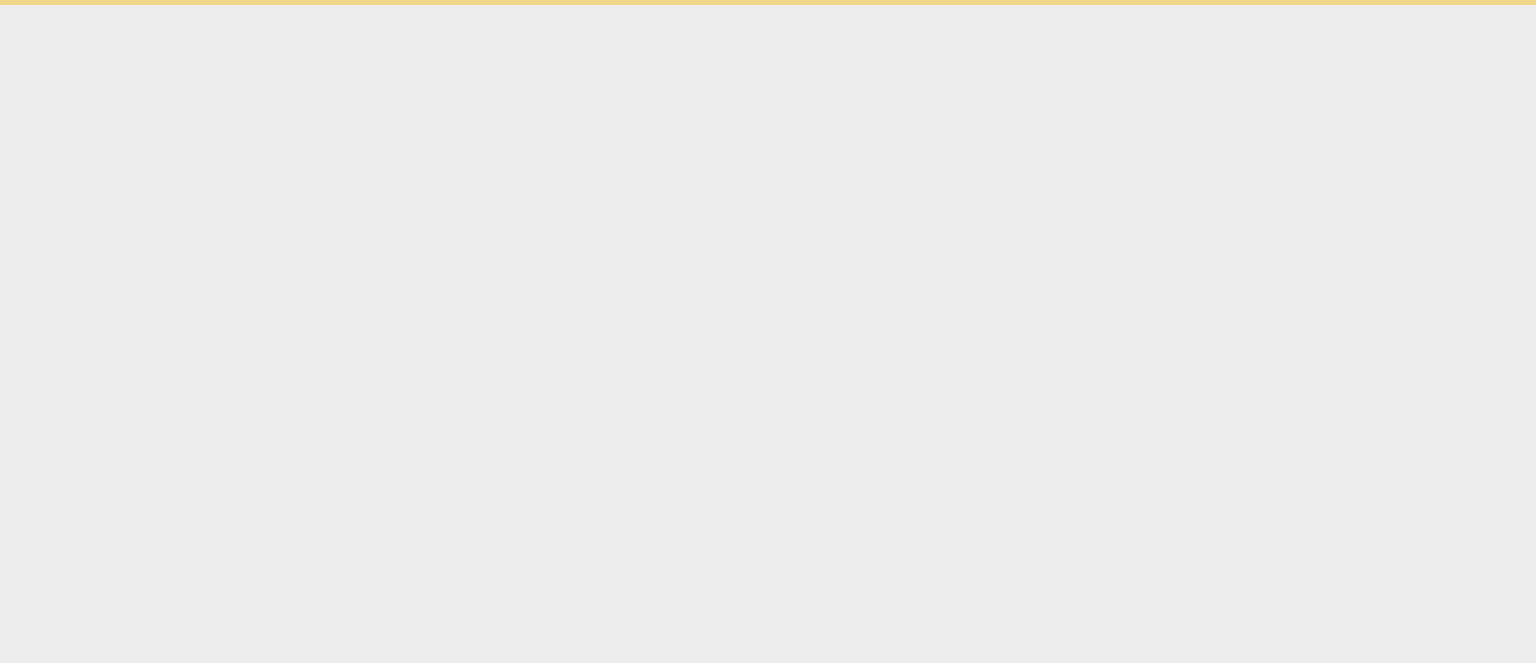 click on "check_circle Dear user, we appreciate your loyalty! Support RaeNotes by upgrading to a    Pro subscription   close Ask support" at bounding box center [768, 2] 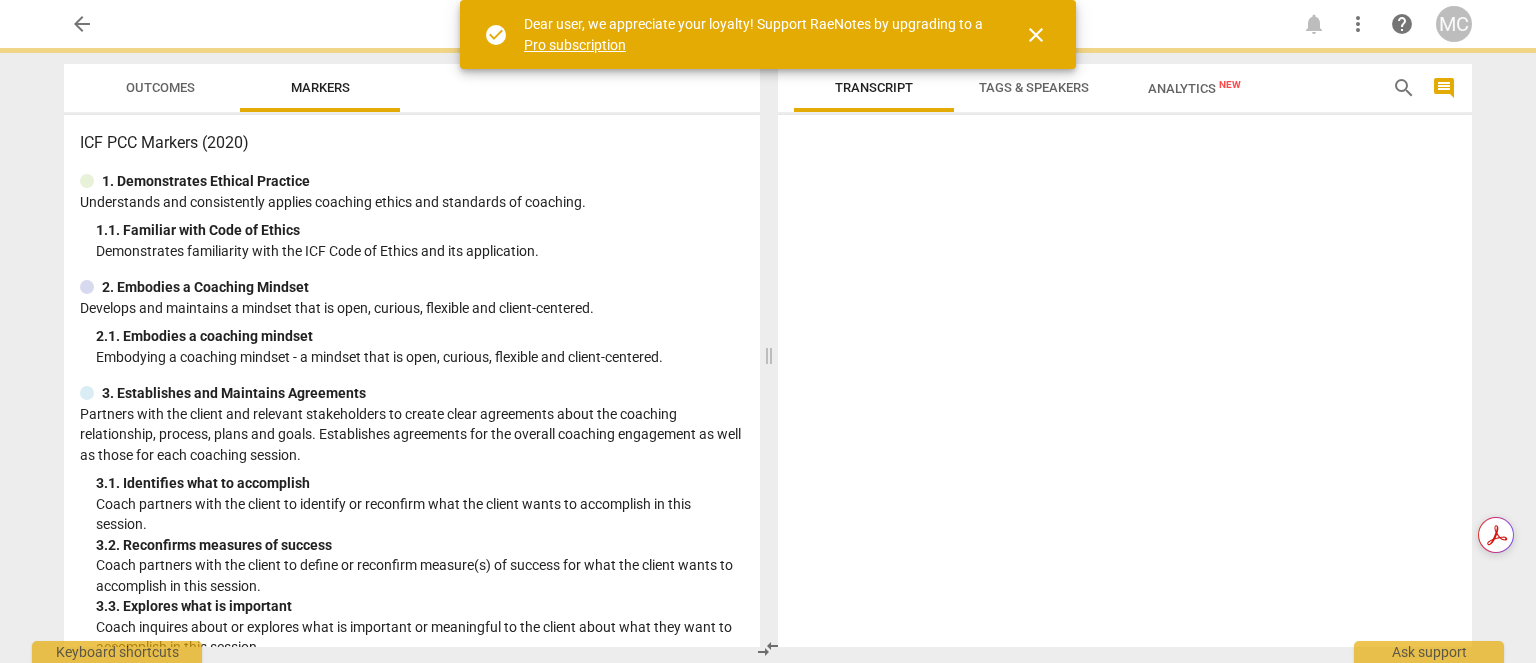 click on "arrow_back" at bounding box center [82, 24] 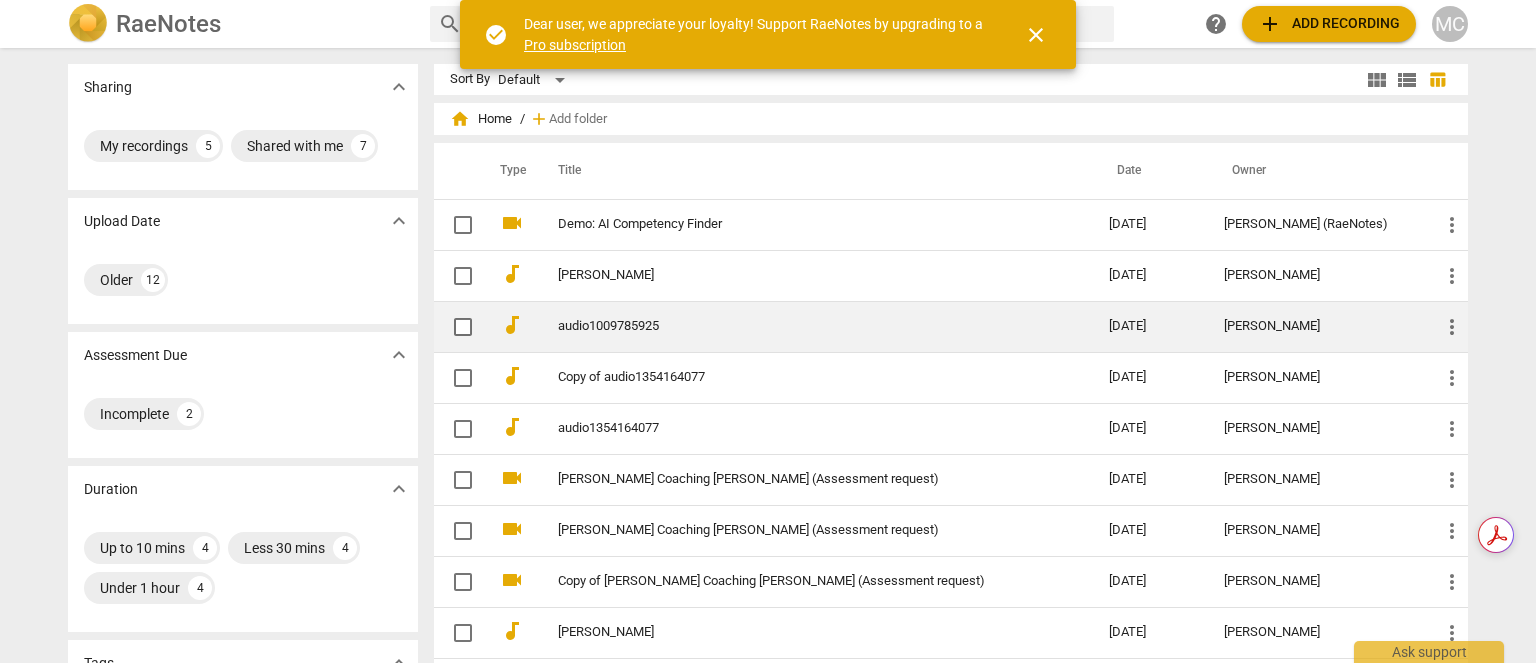 click on "audio1009785925" at bounding box center [797, 326] 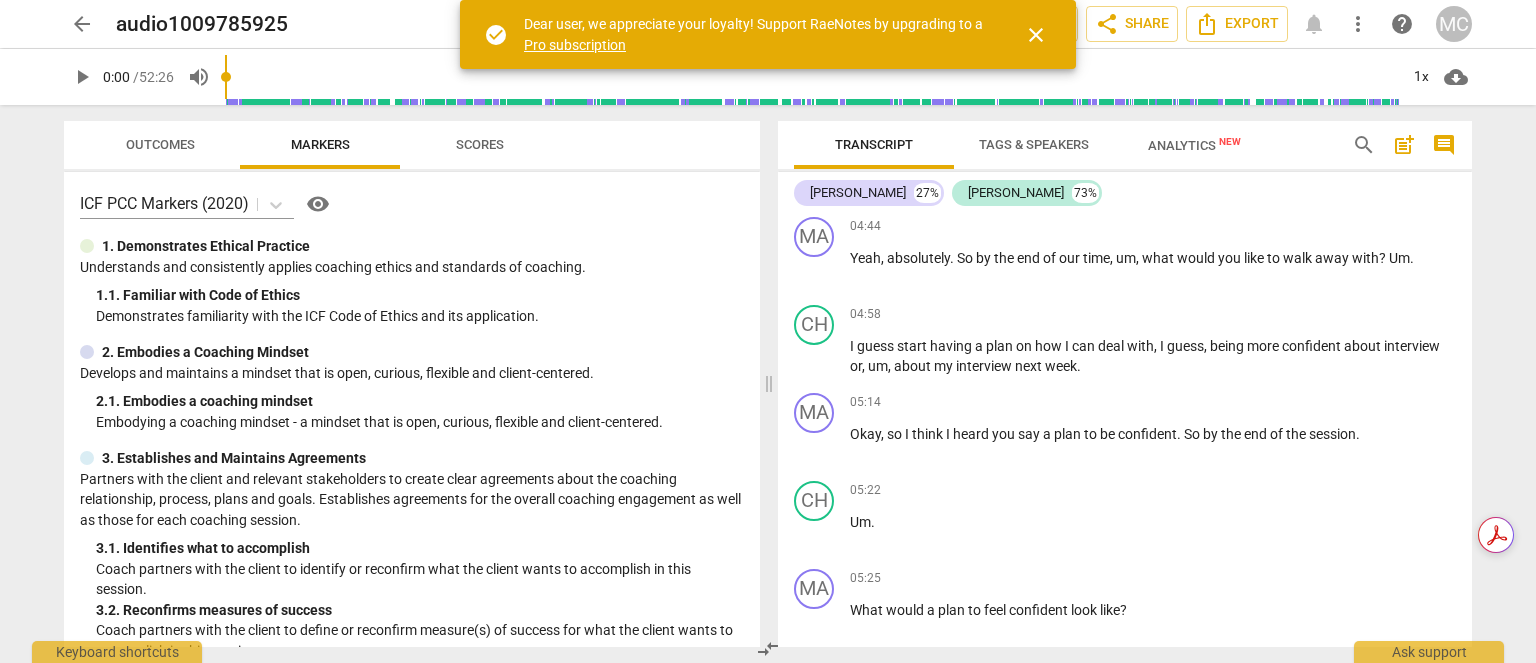 scroll, scrollTop: 1400, scrollLeft: 0, axis: vertical 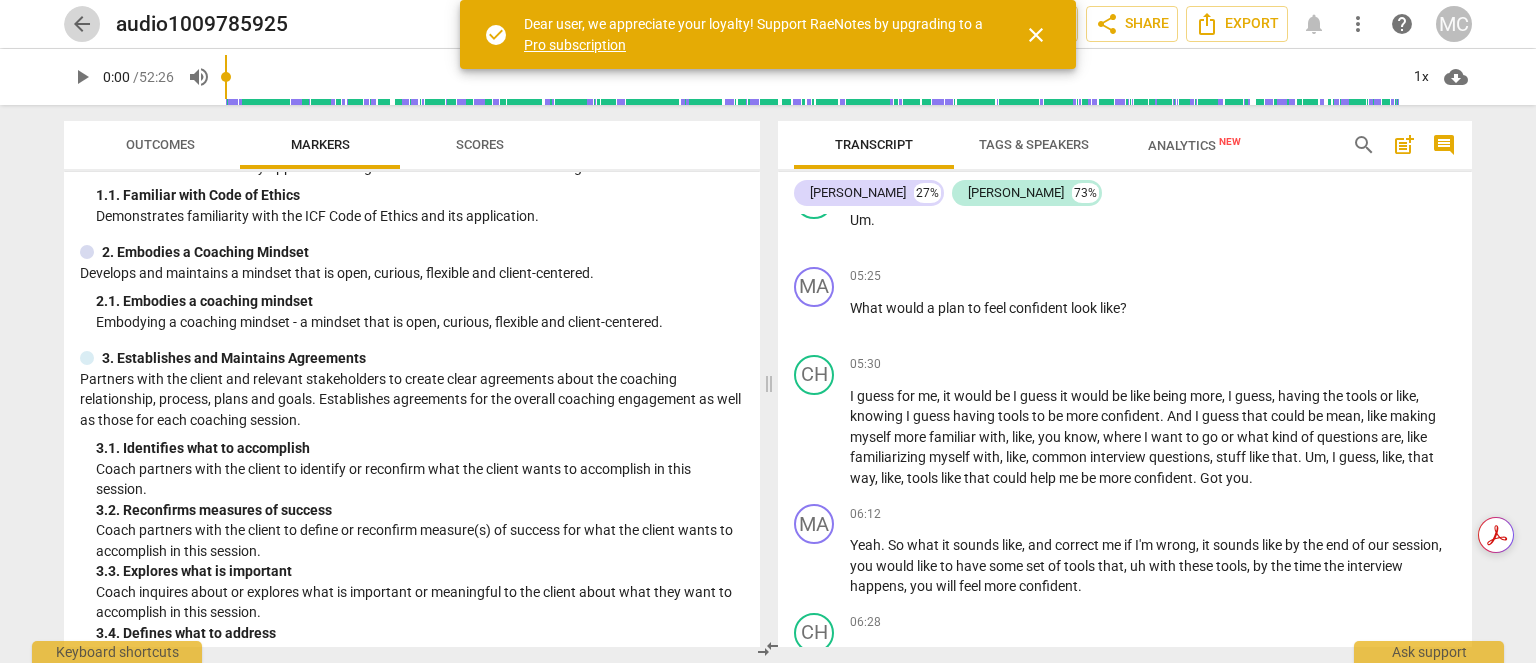 click on "arrow_back" at bounding box center (82, 24) 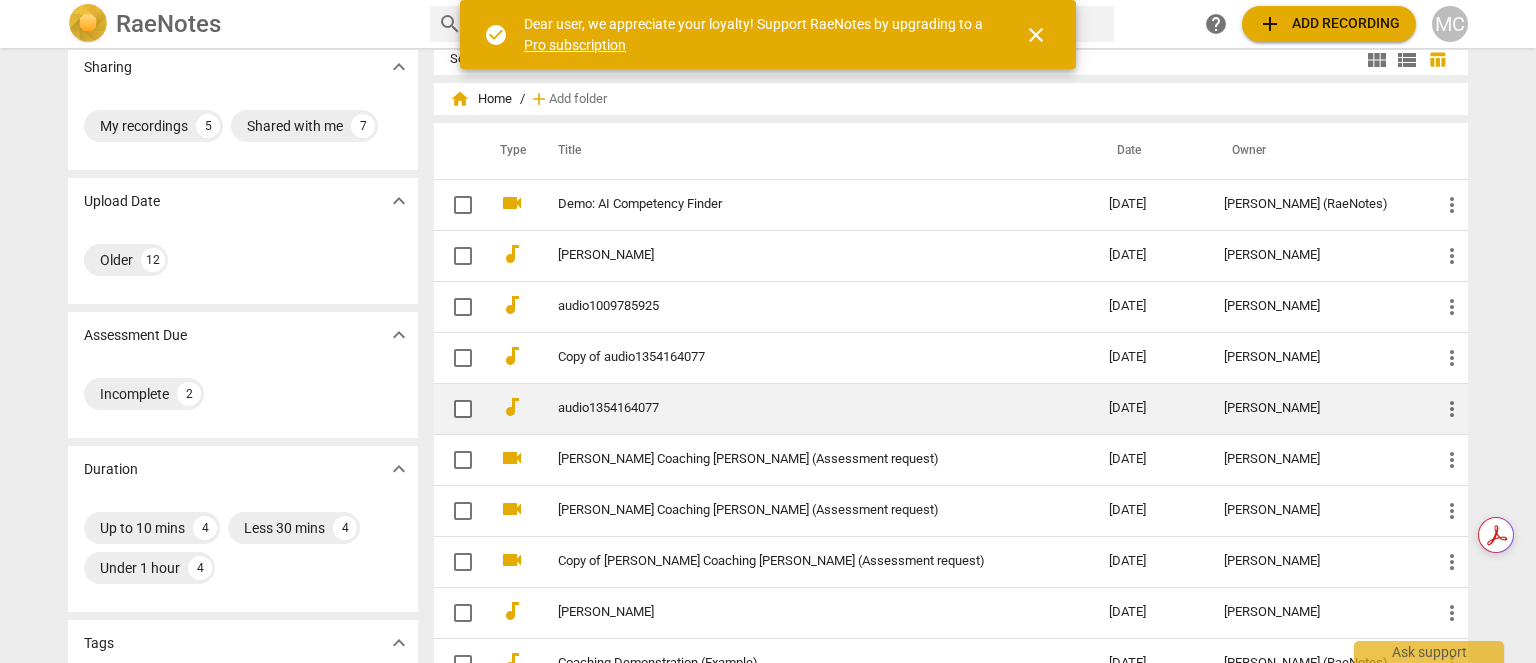 scroll, scrollTop: 0, scrollLeft: 0, axis: both 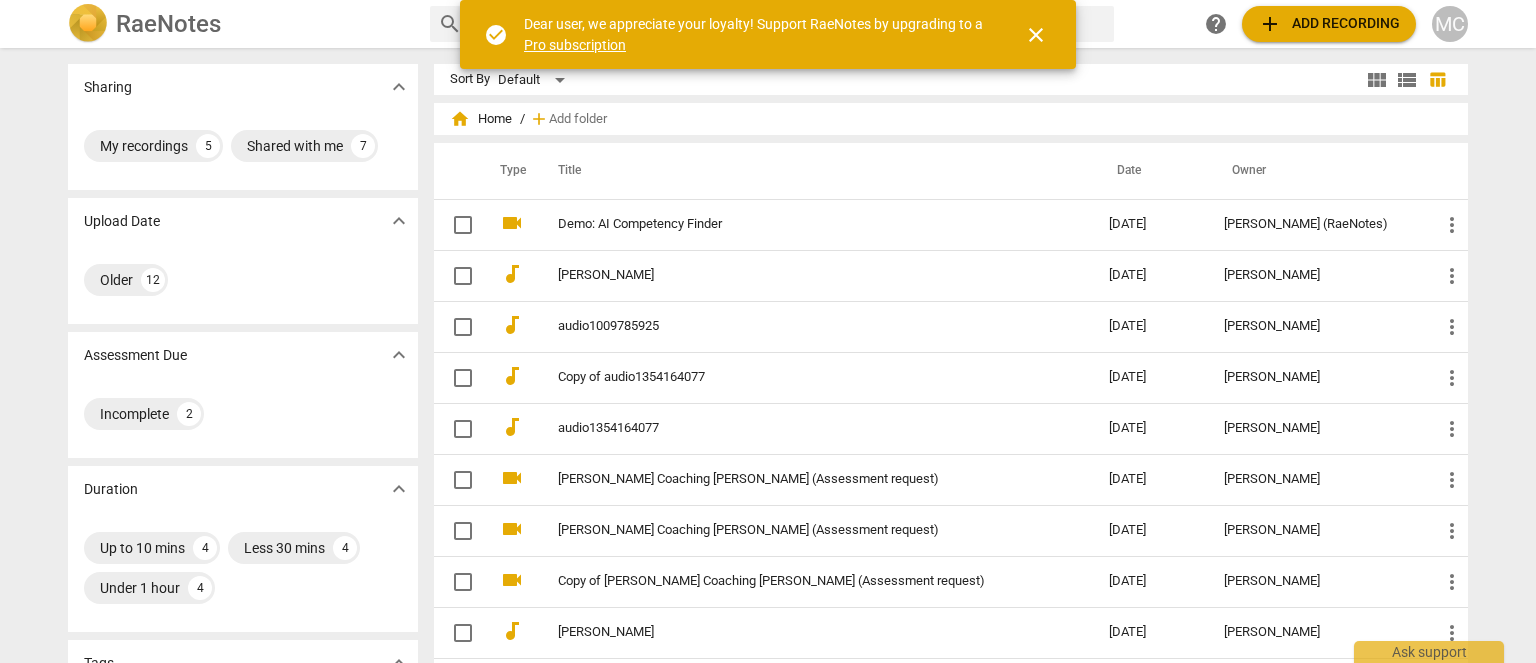 click on "close" at bounding box center [1036, 35] 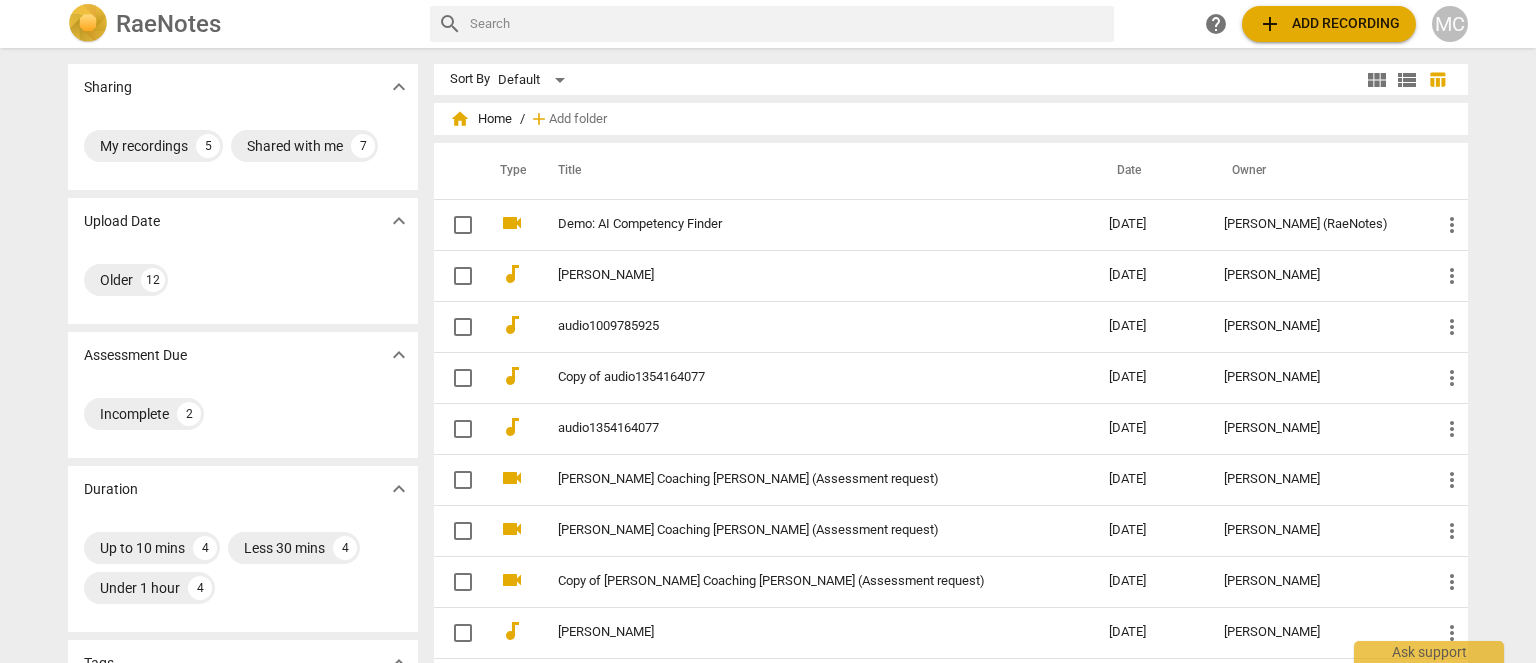 click at bounding box center (788, 24) 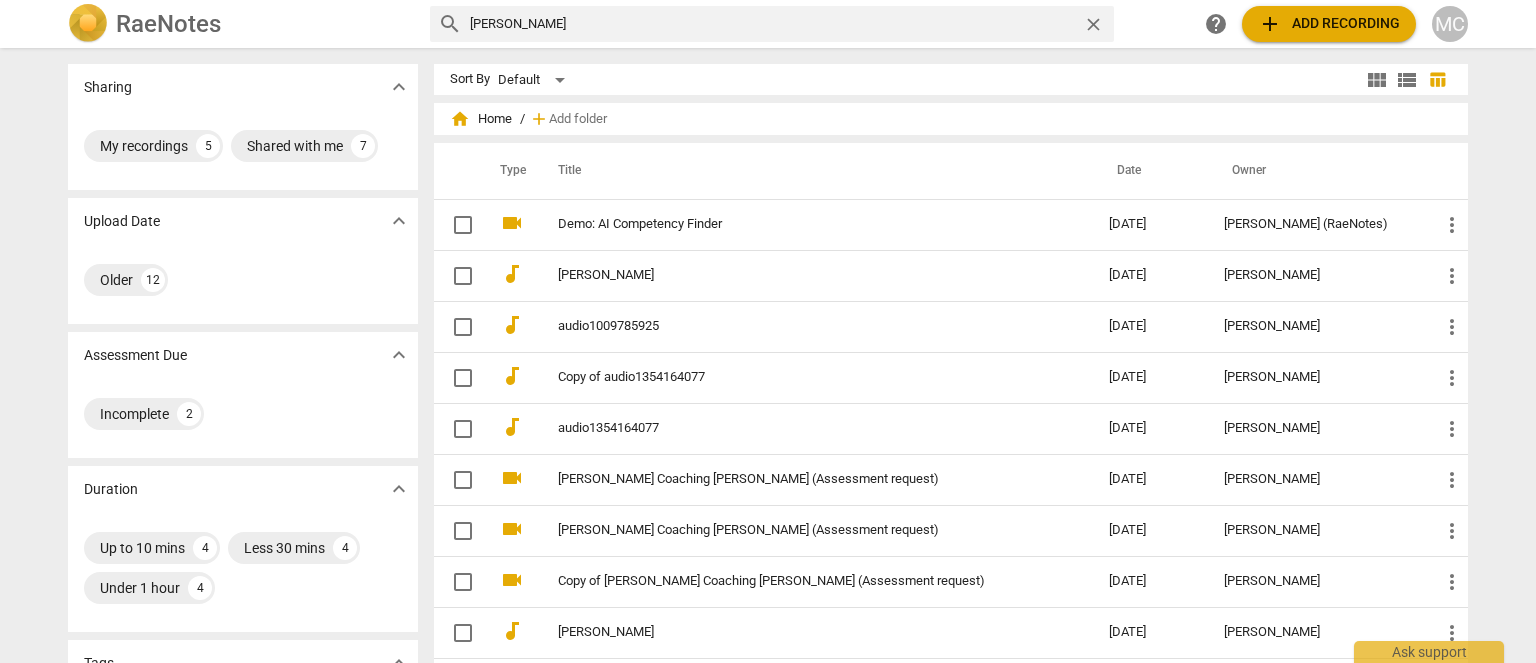 type on "brett" 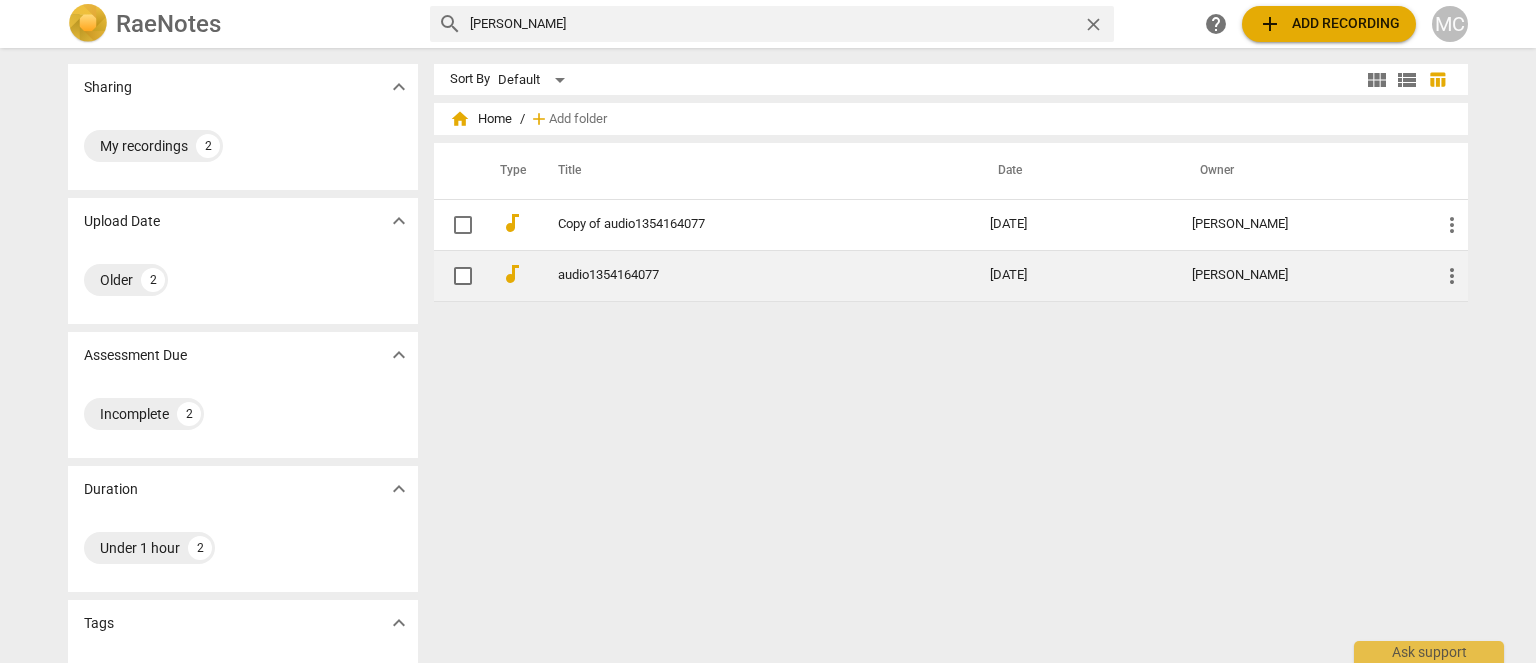 click on "audio1354164077" at bounding box center (754, 275) 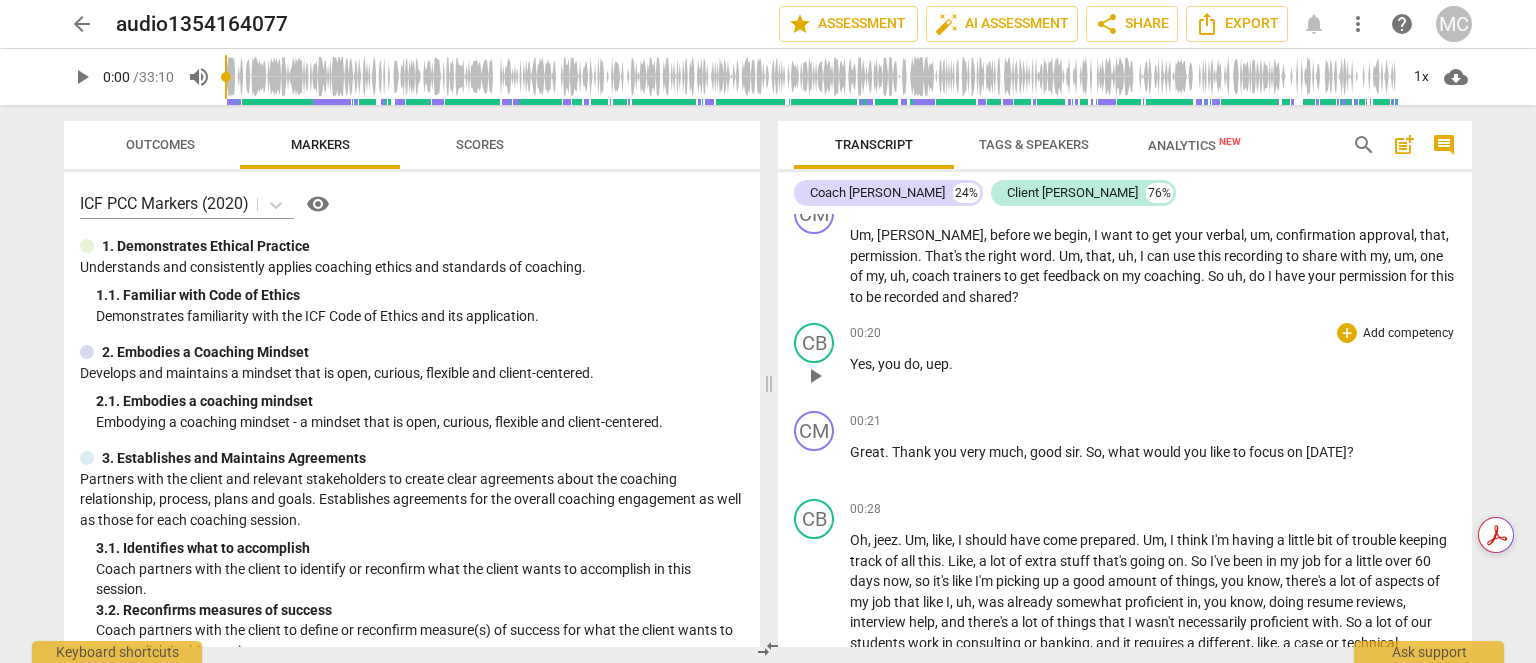 scroll, scrollTop: 0, scrollLeft: 0, axis: both 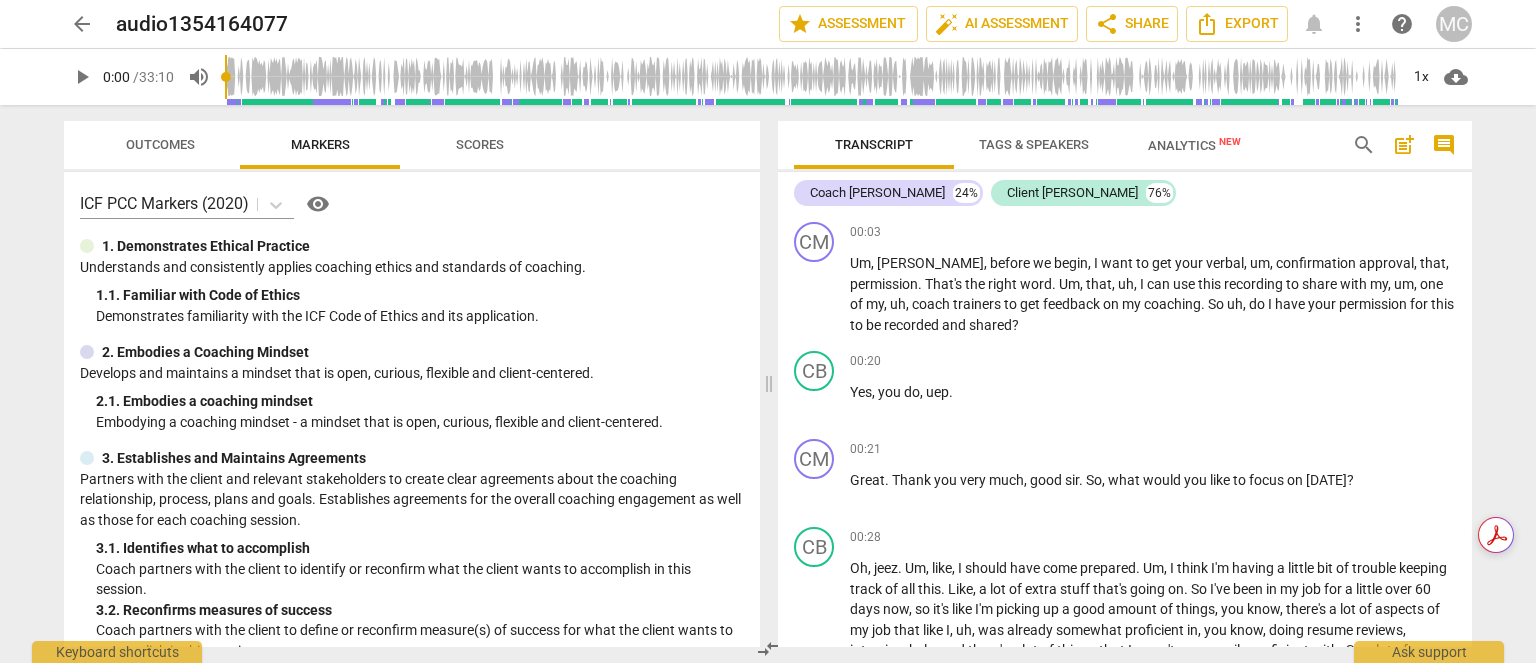 click on "Tags & Speakers" at bounding box center (1034, 144) 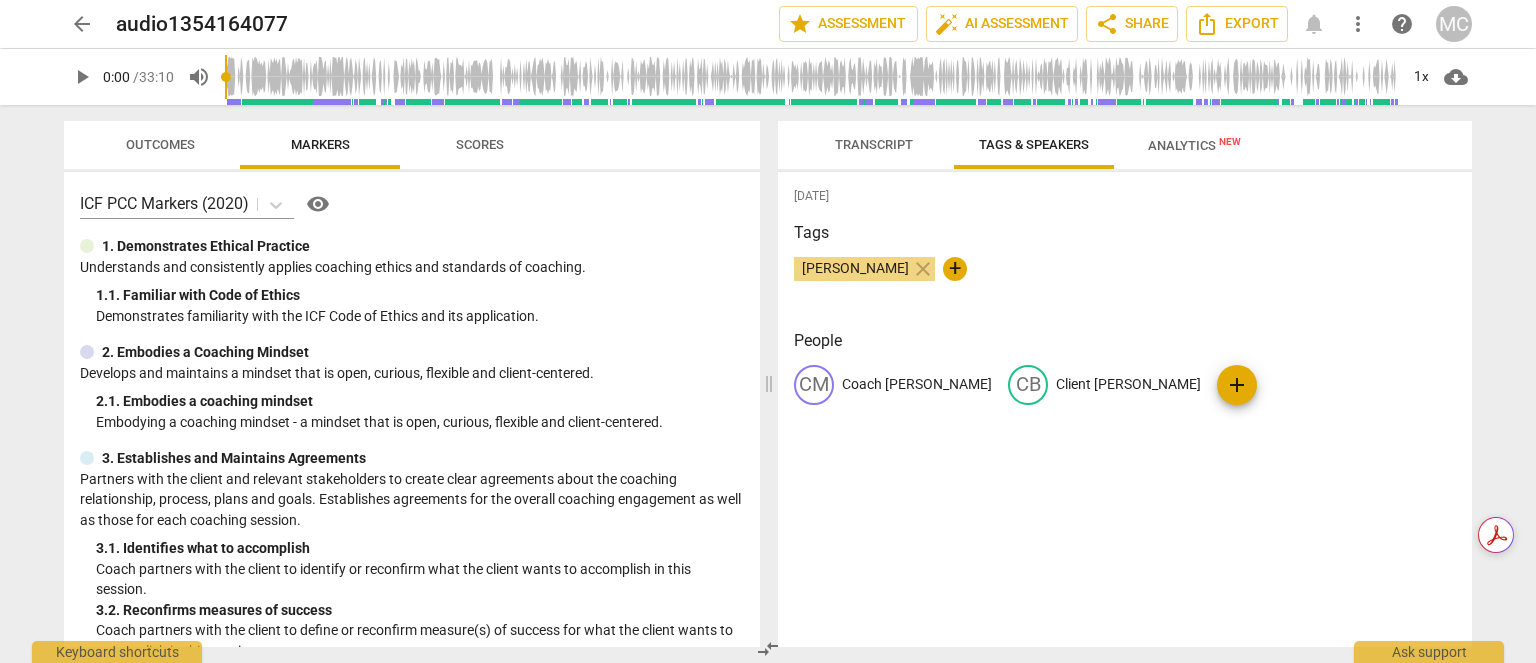 click on "Coach Matthew" at bounding box center (917, 384) 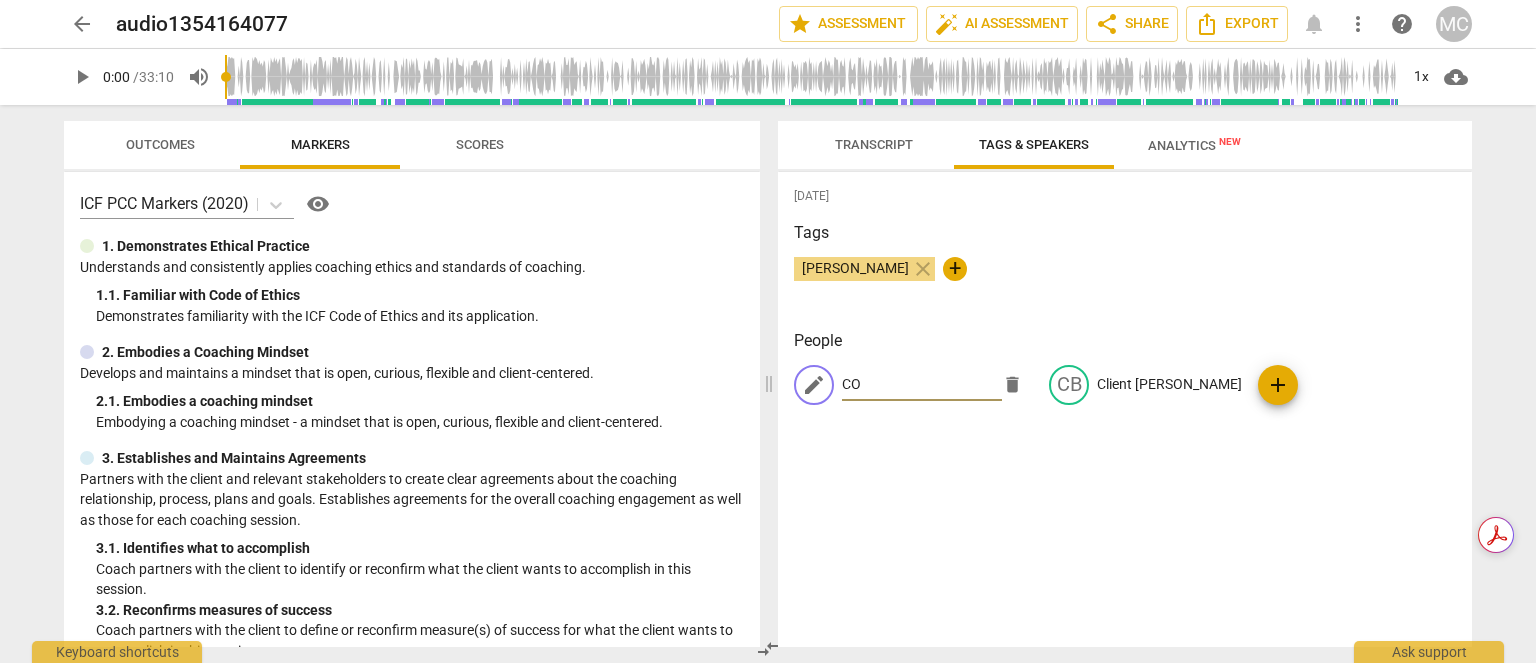 type on "C" 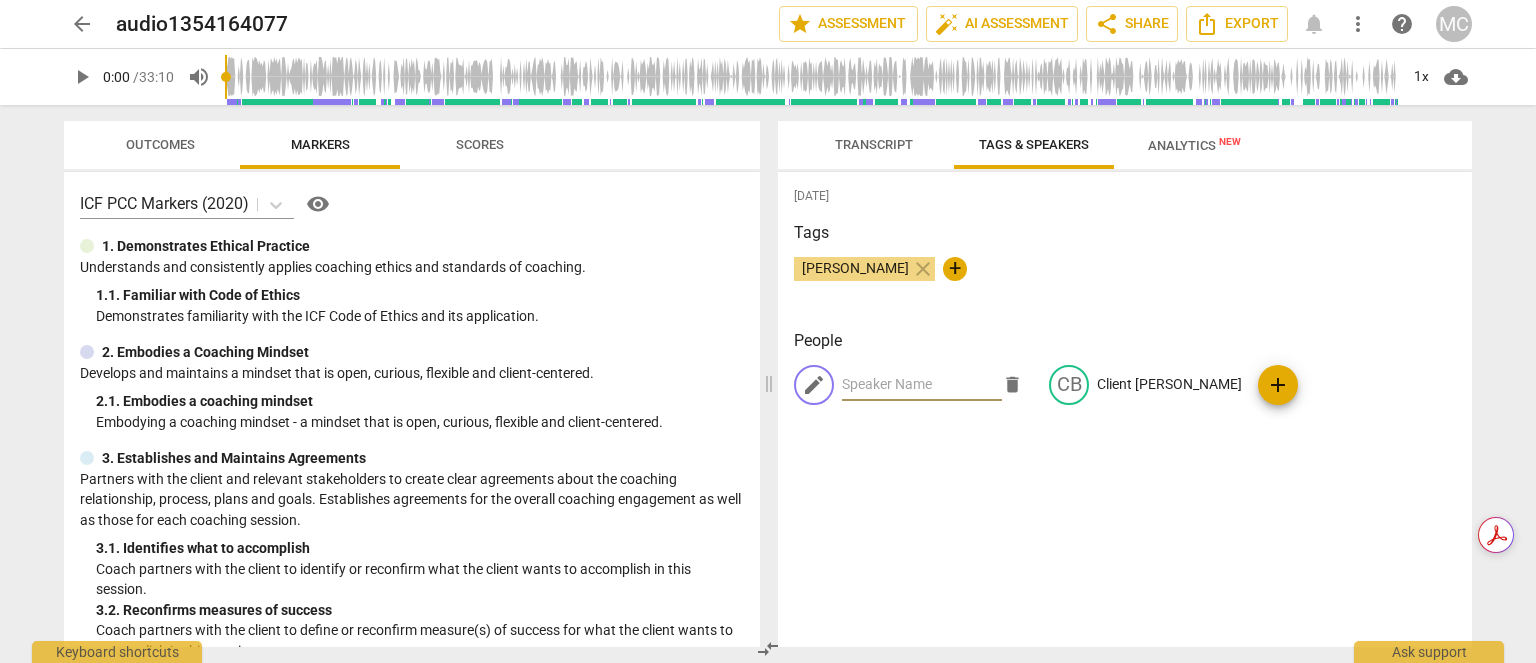 type on "o" 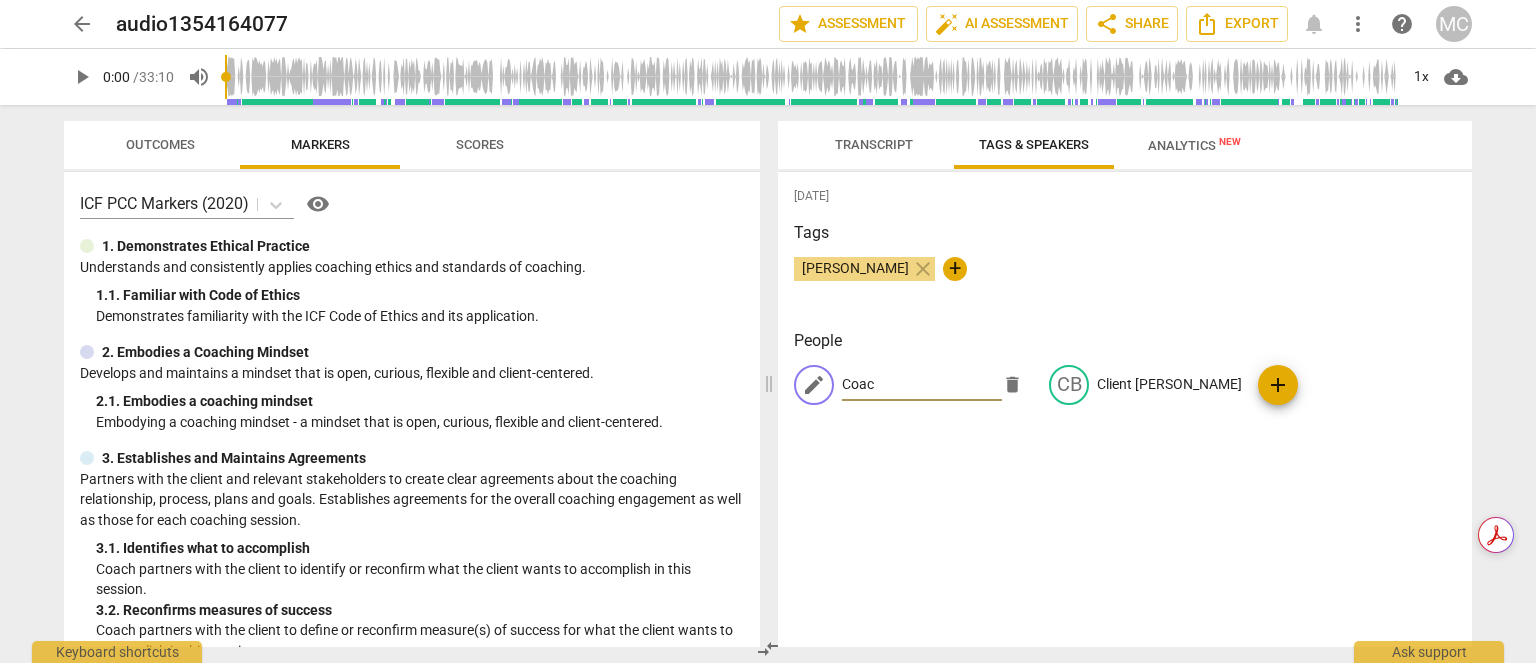 type on "Coach" 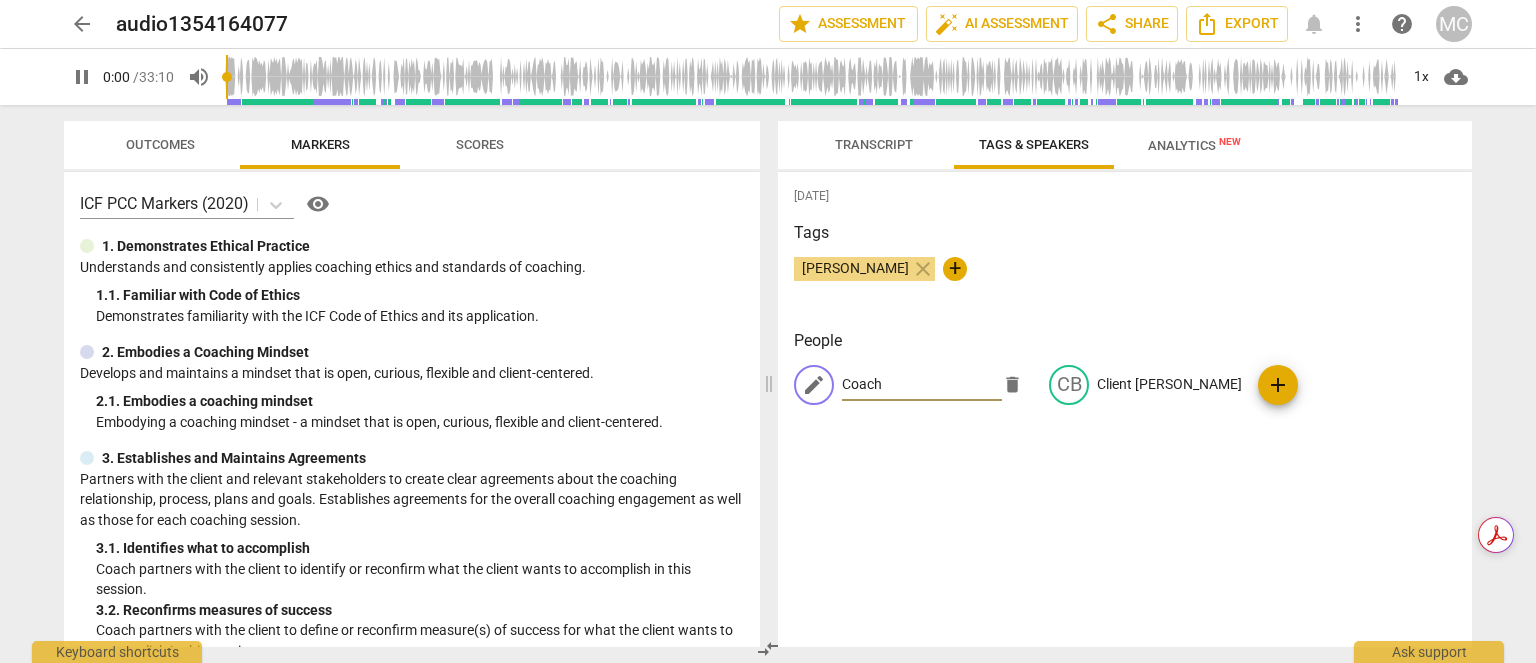 type on "1" 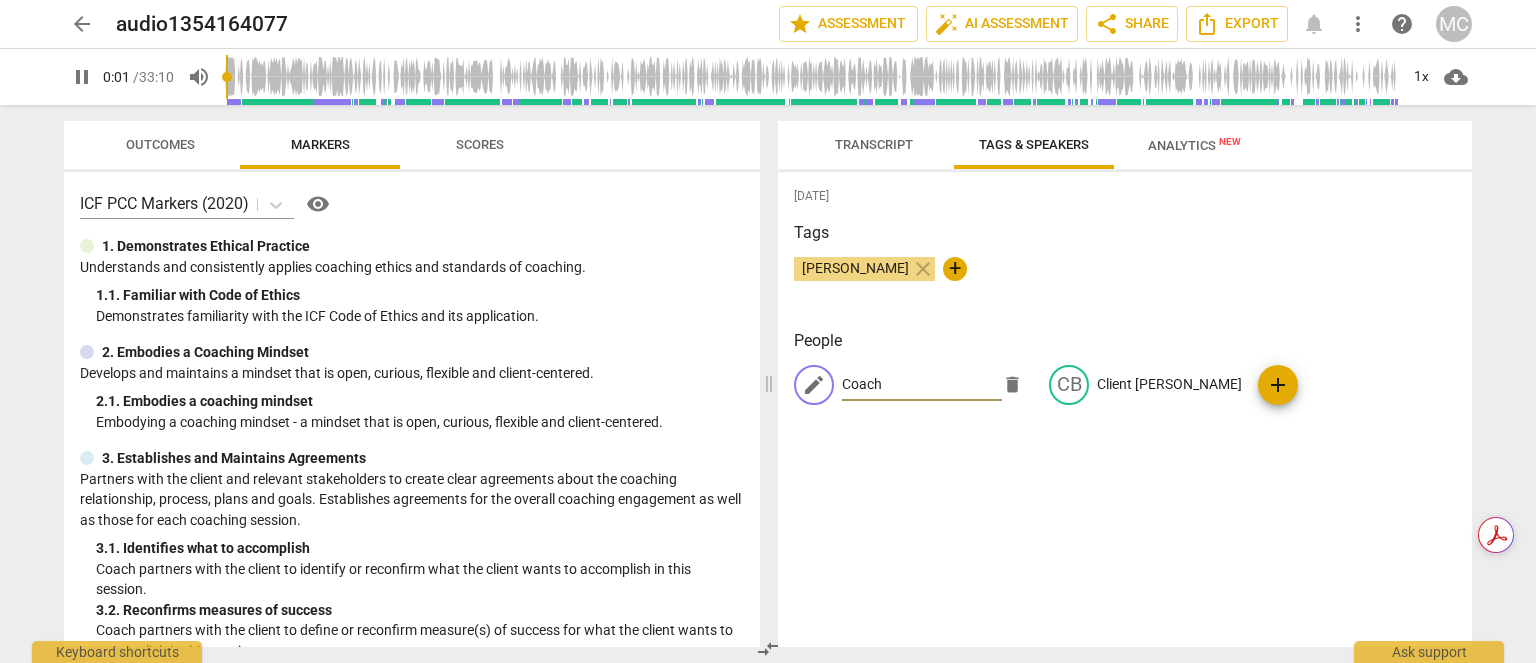 click on "arrow_back" at bounding box center (82, 24) 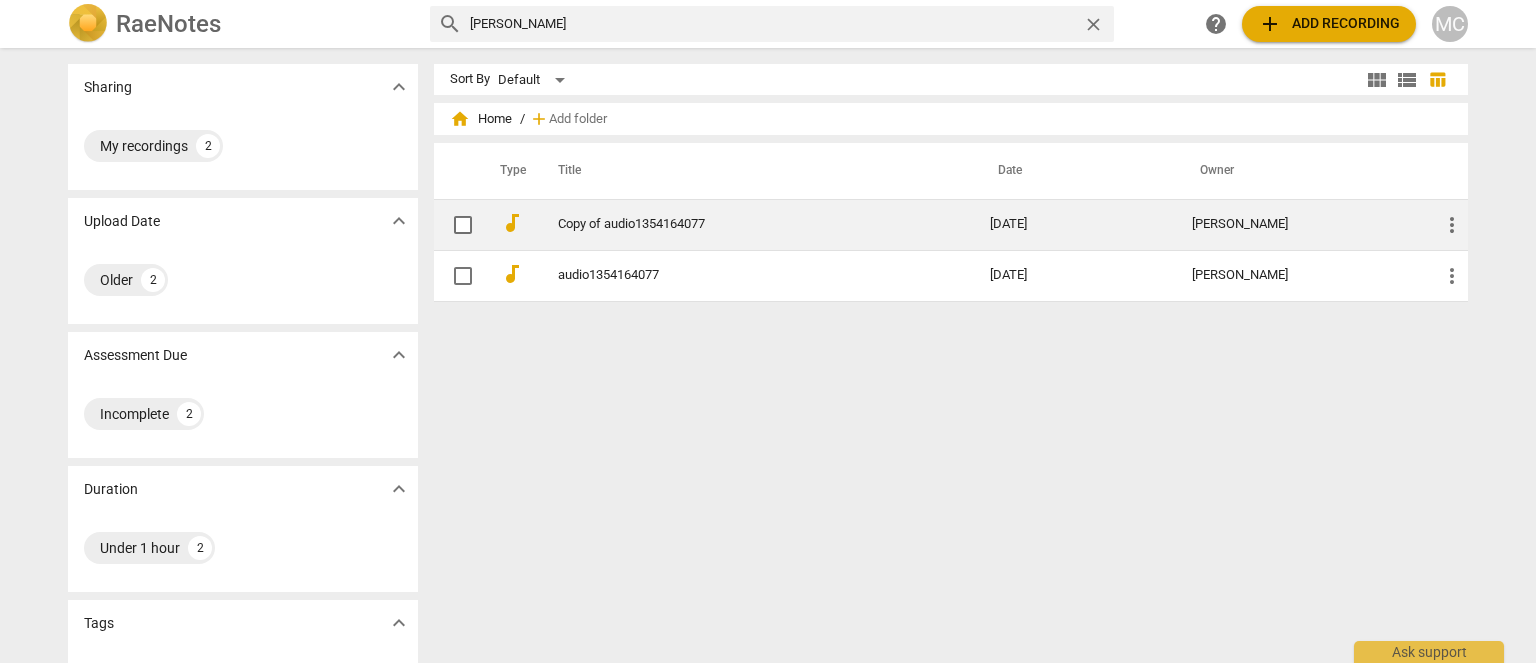 click on "Copy of audio1354164077" at bounding box center (738, 224) 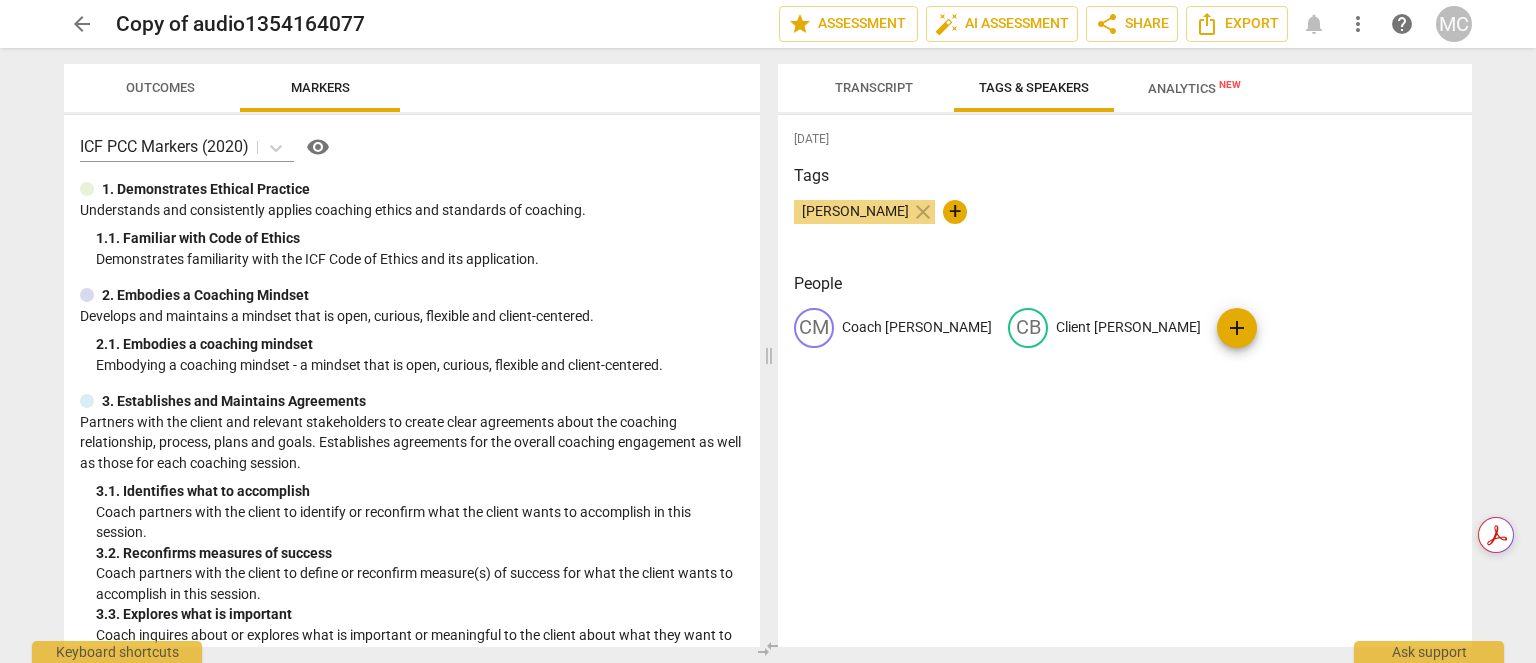 click on "Transcript" at bounding box center [874, 87] 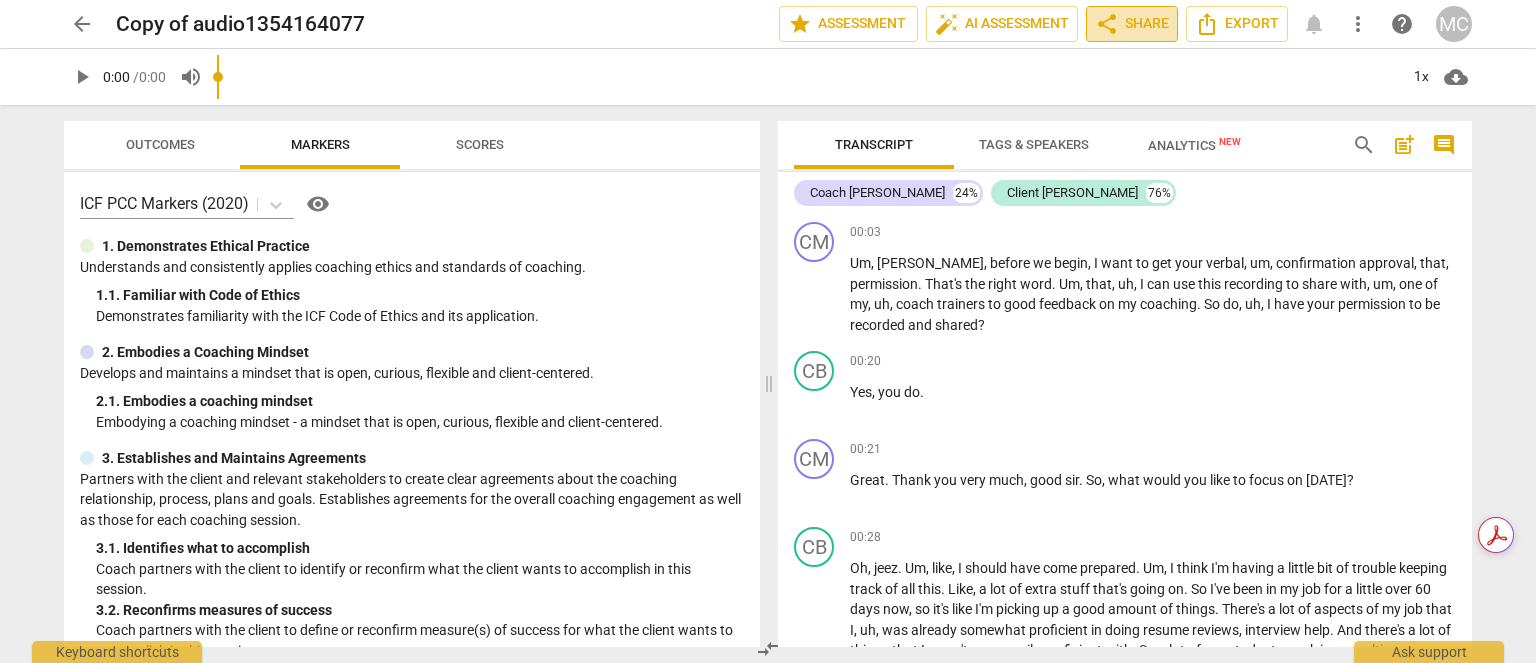 click on "share    Share" at bounding box center (1132, 24) 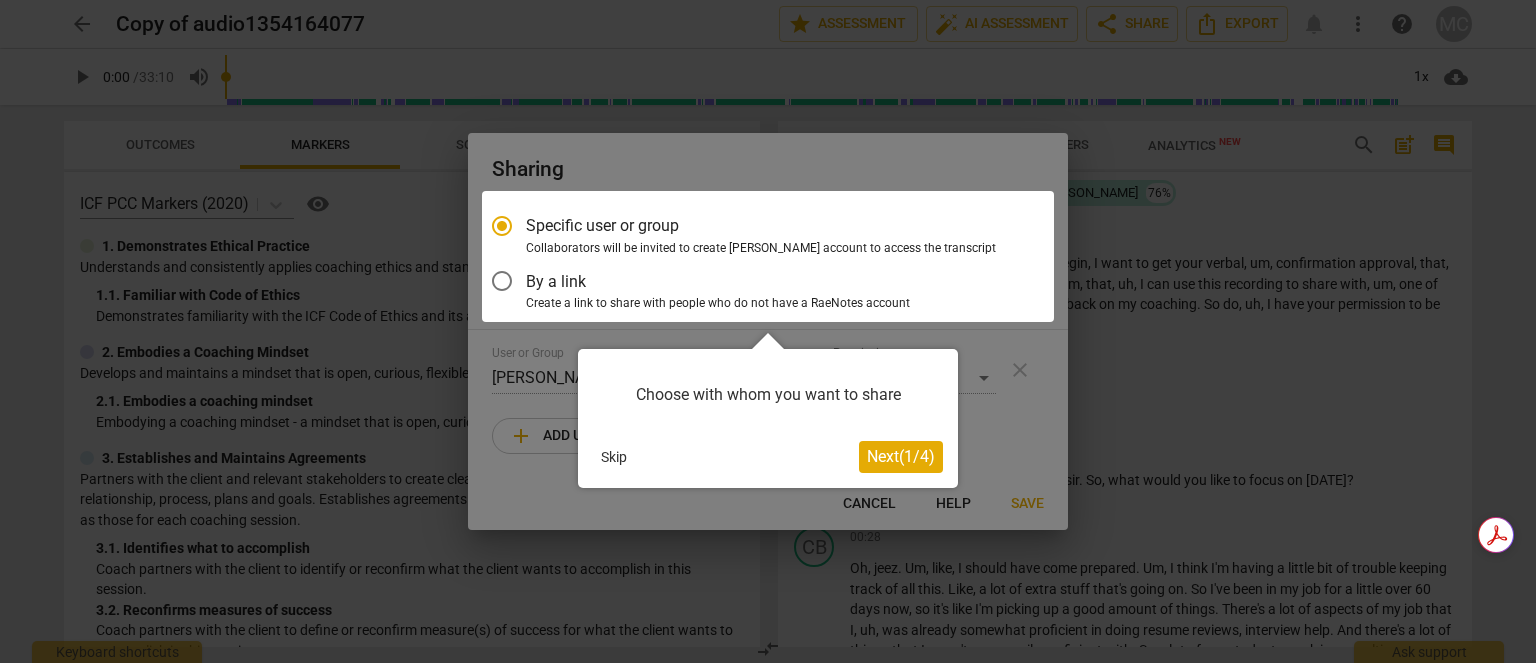 radio on "false" 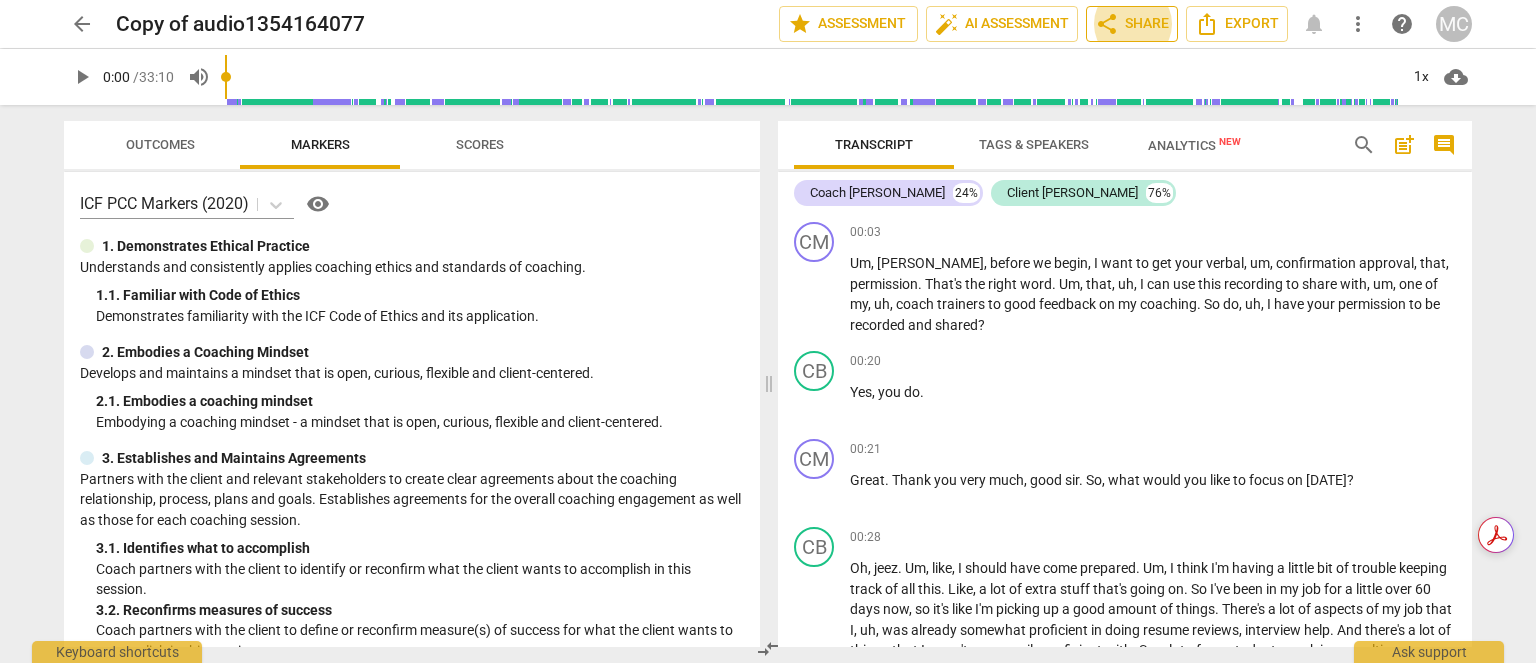 click on "share    Share" at bounding box center (1132, 24) 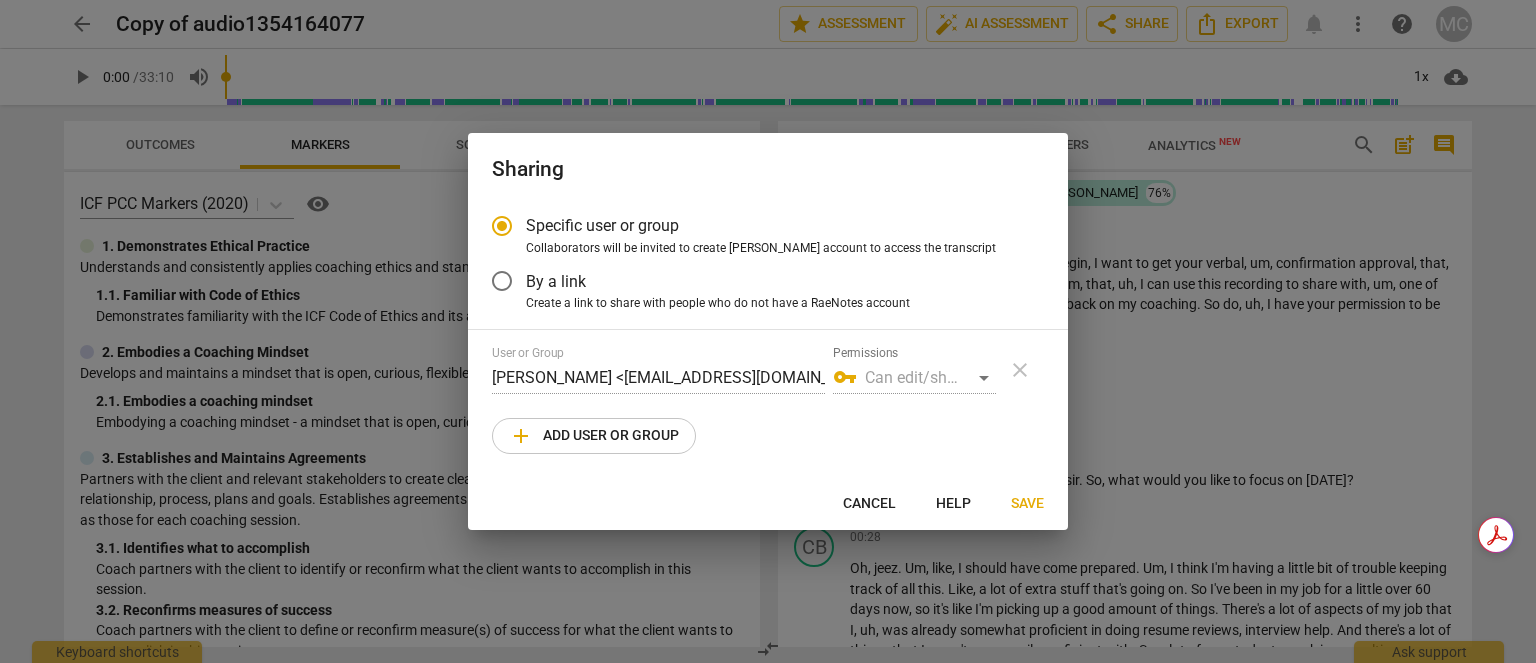 radio on "false" 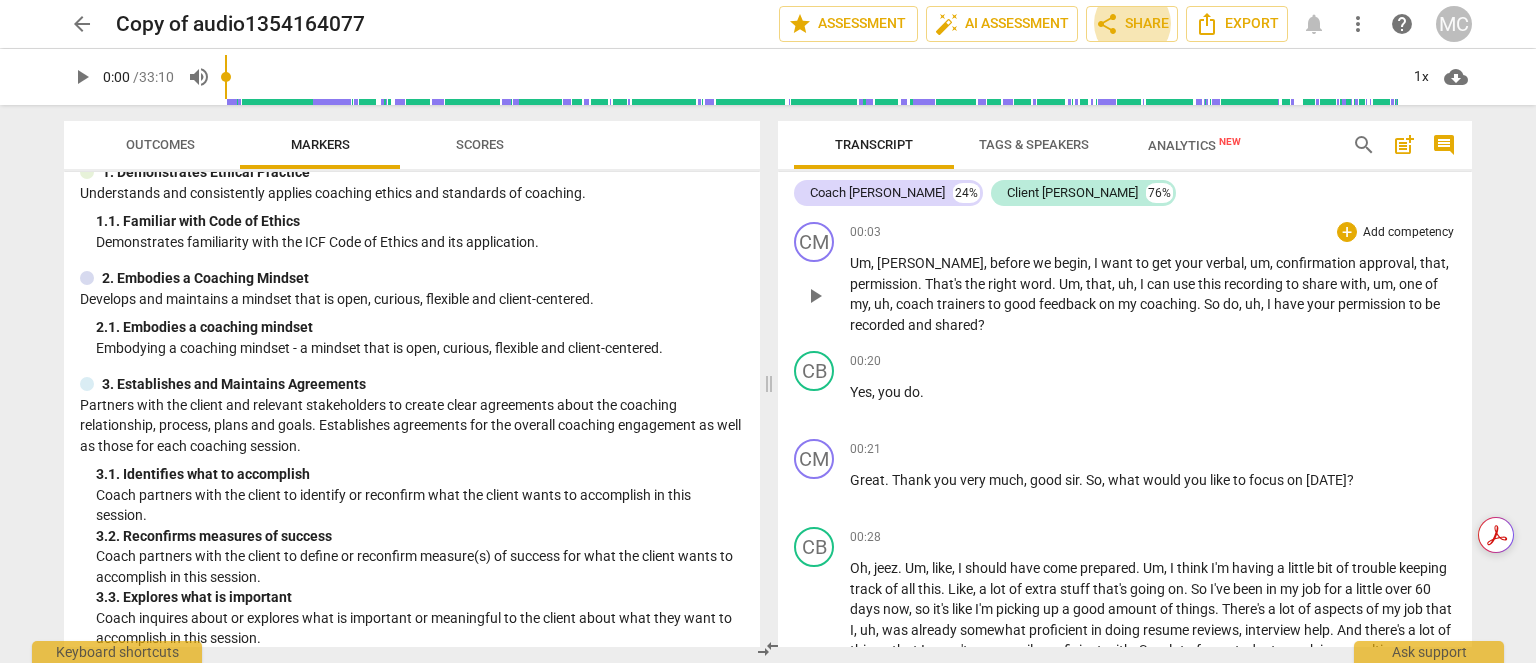 scroll, scrollTop: 100, scrollLeft: 0, axis: vertical 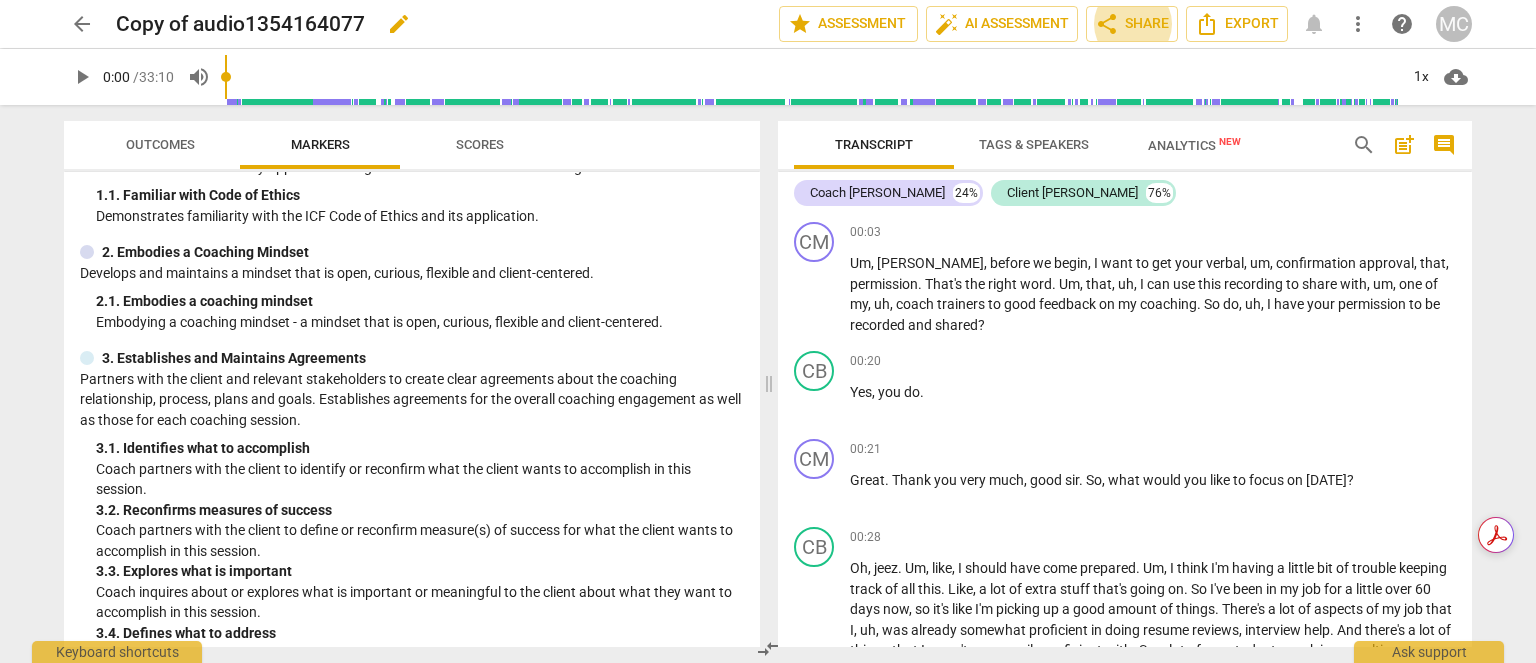 click on "edit" at bounding box center [399, 24] 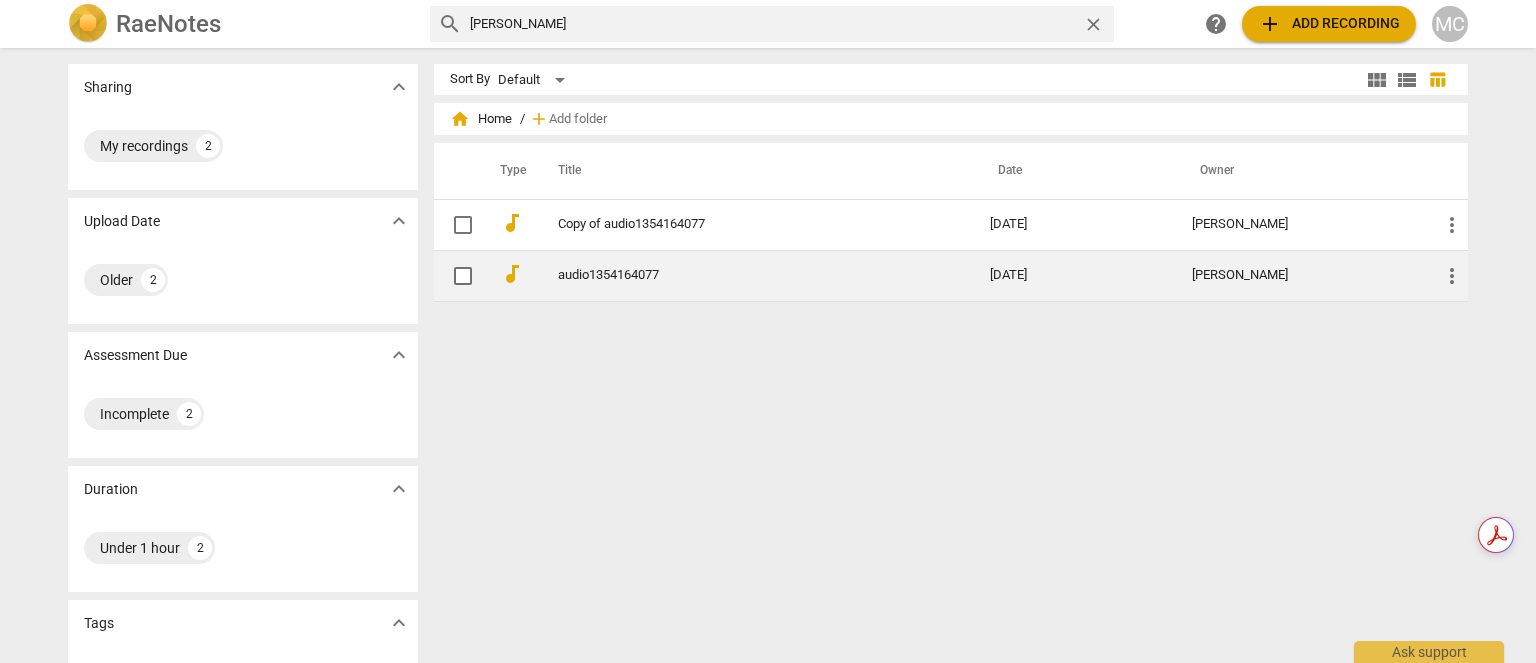 click on "audio1354164077" at bounding box center [738, 275] 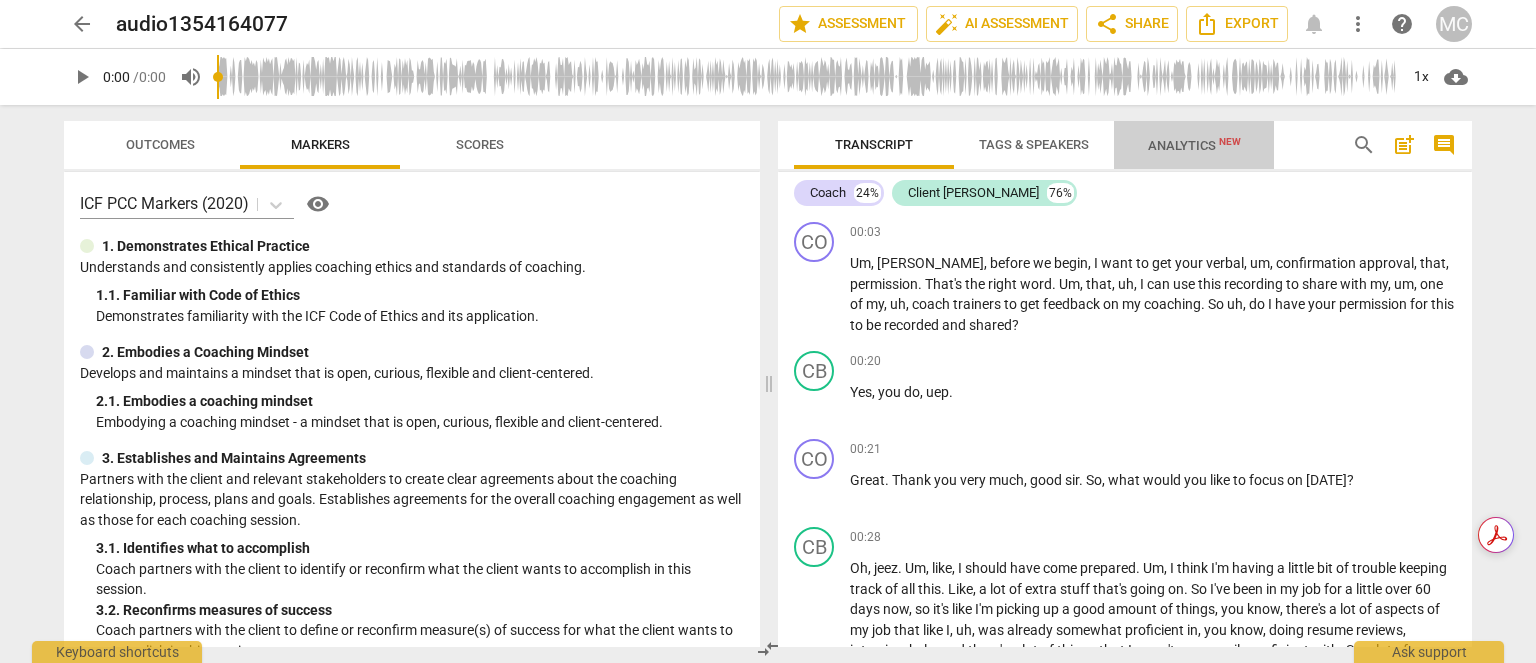 click on "Analytics   New" at bounding box center (1194, 145) 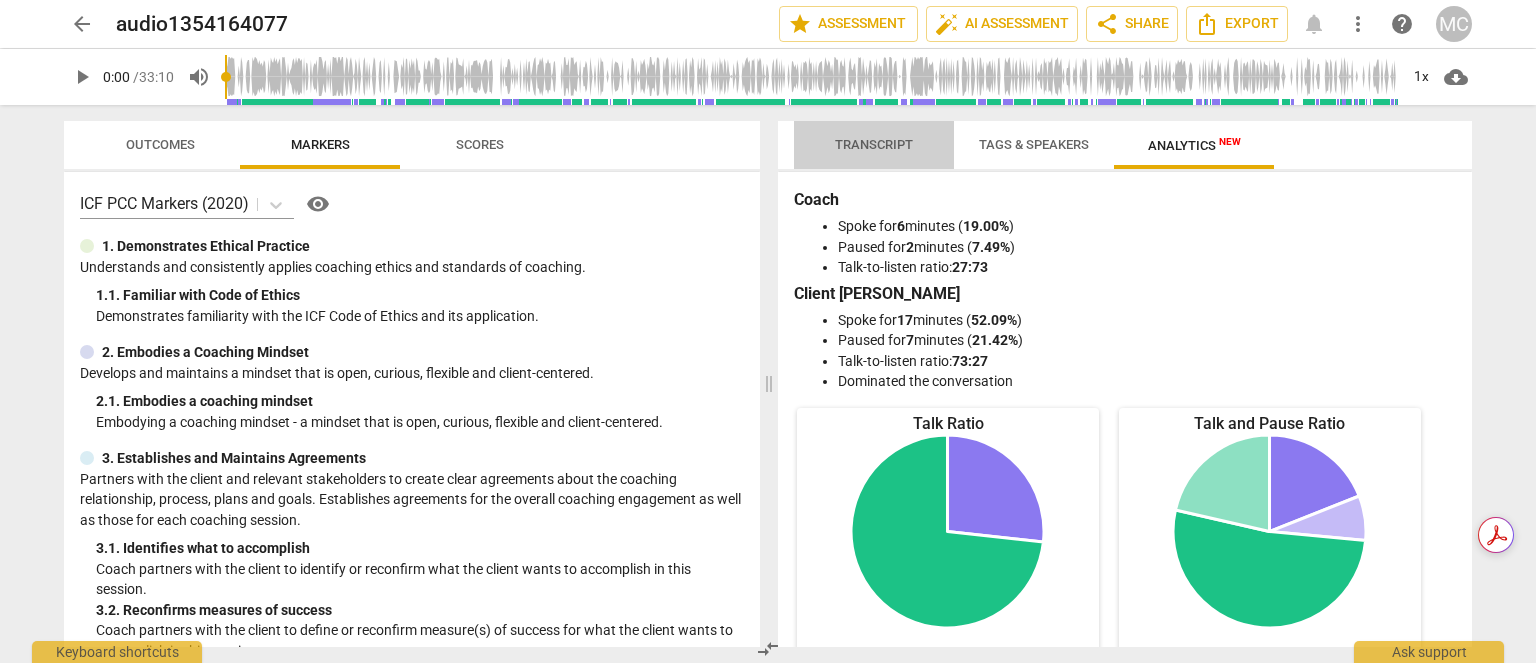 drag, startPoint x: 871, startPoint y: 141, endPoint x: 262, endPoint y: 71, distance: 613.00977 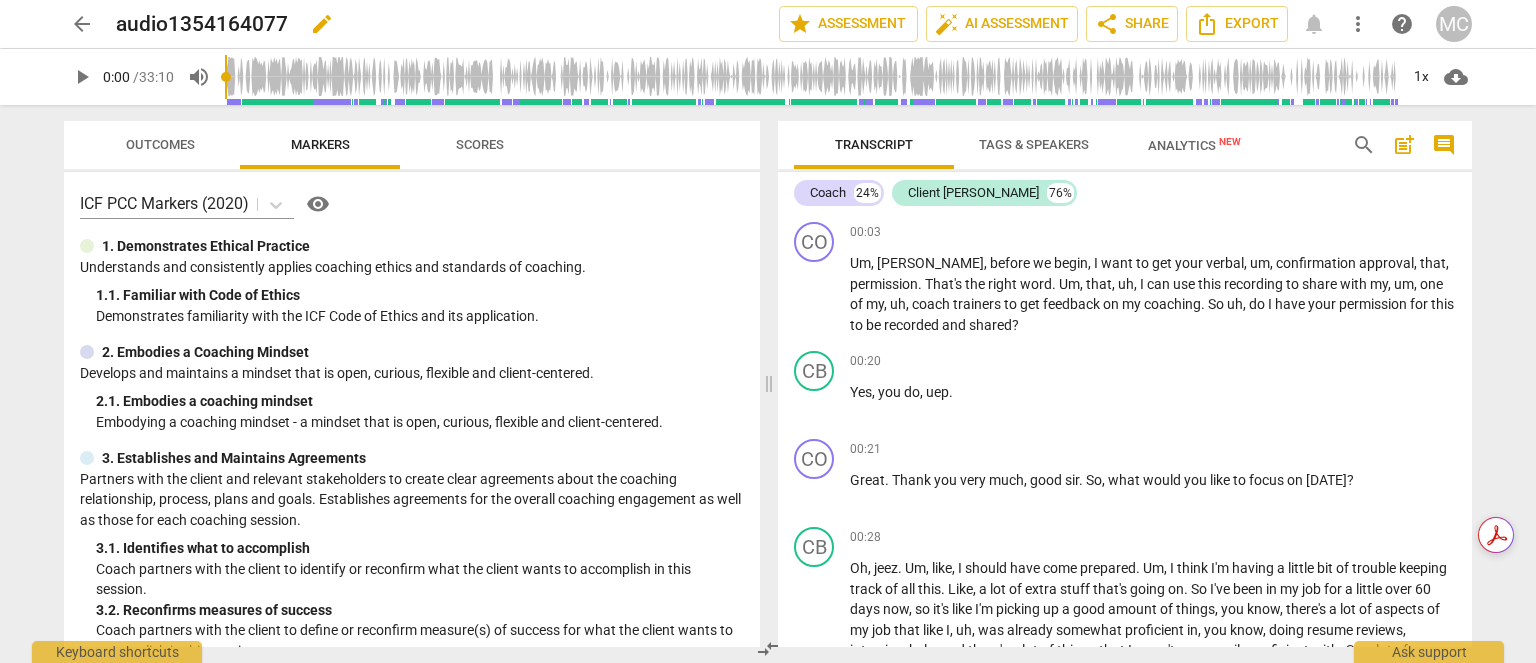click on "edit" at bounding box center (322, 24) 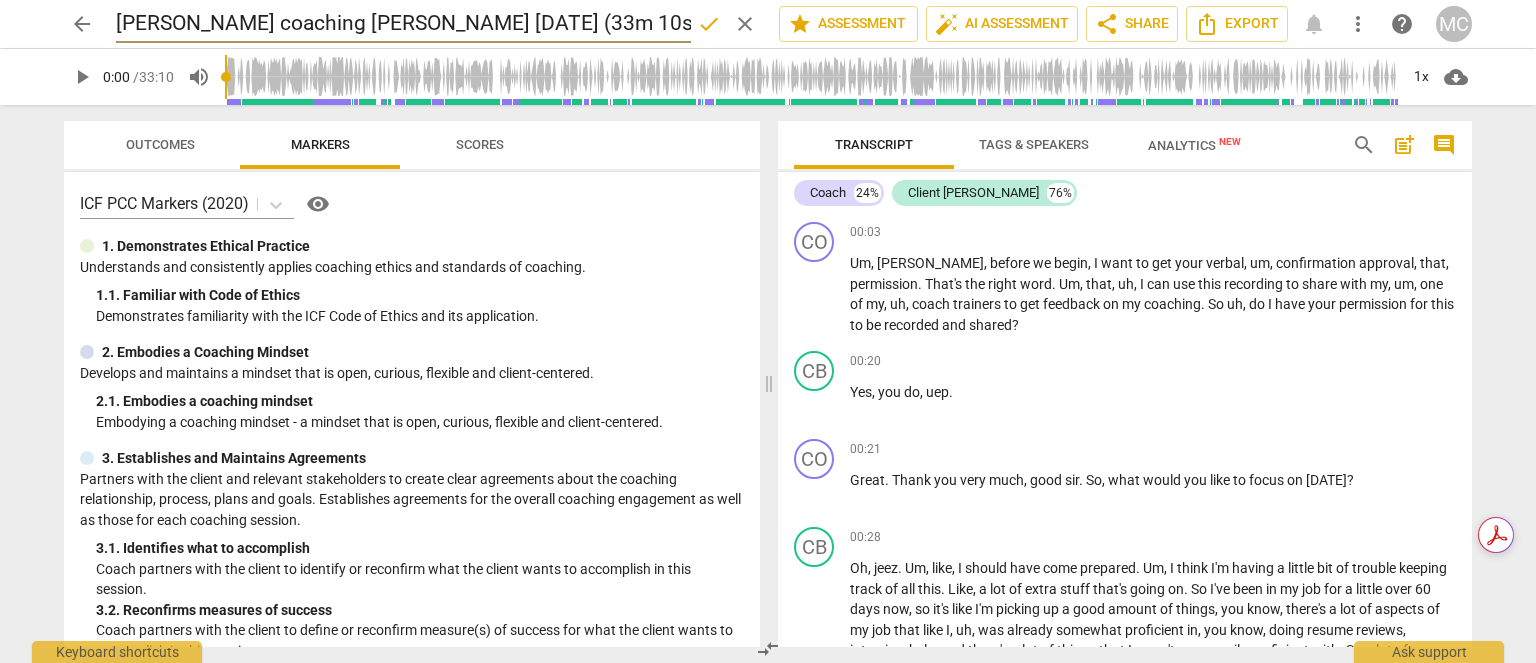 type on "Matthew coaching Brett 2022-08-10 (33m 10s)" 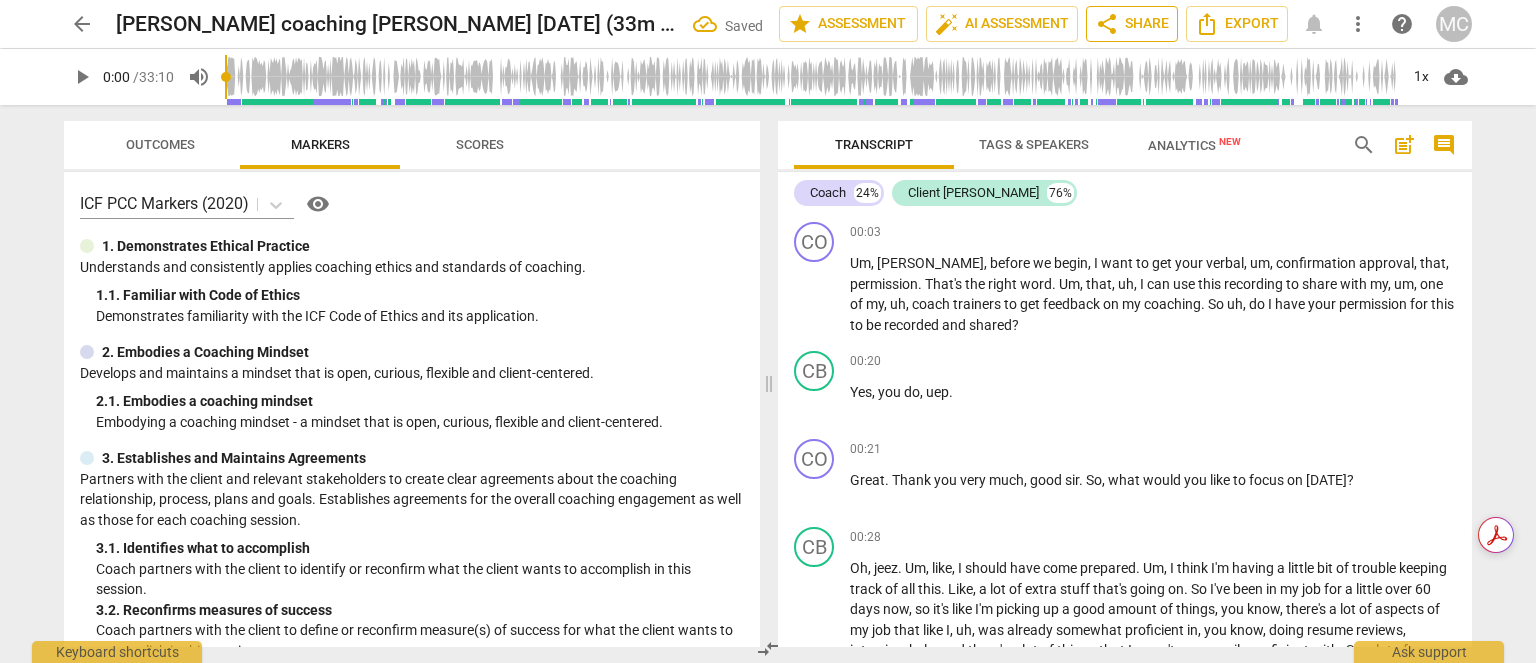 click on "share    Share" at bounding box center (1132, 24) 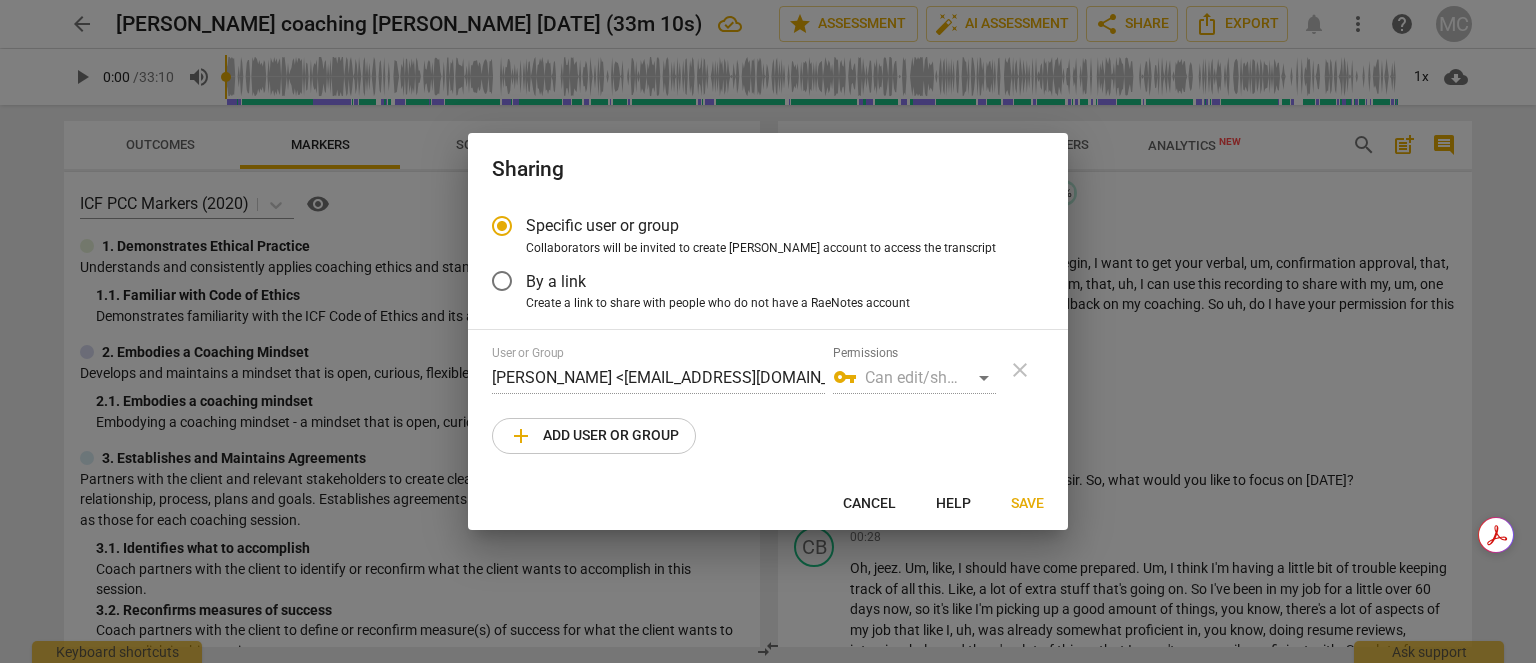 radio on "false" 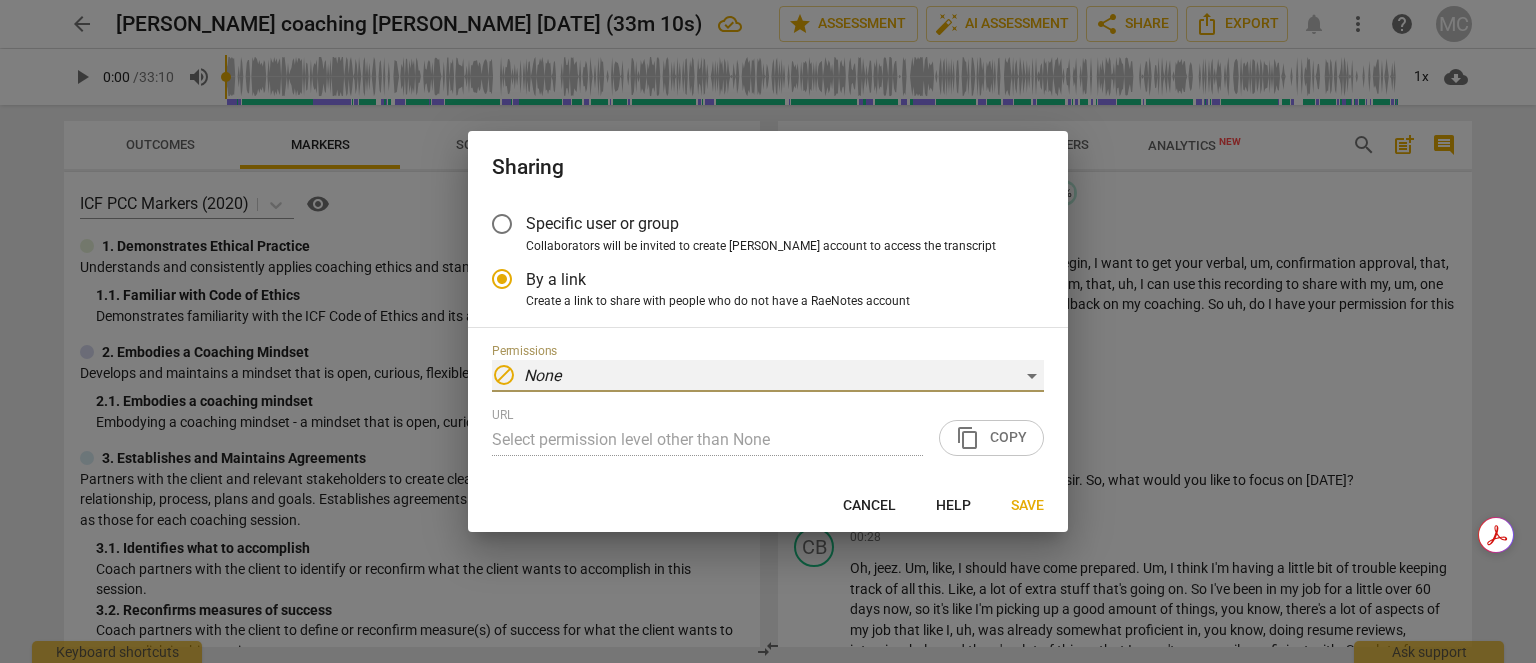 click on "block None" at bounding box center [768, 376] 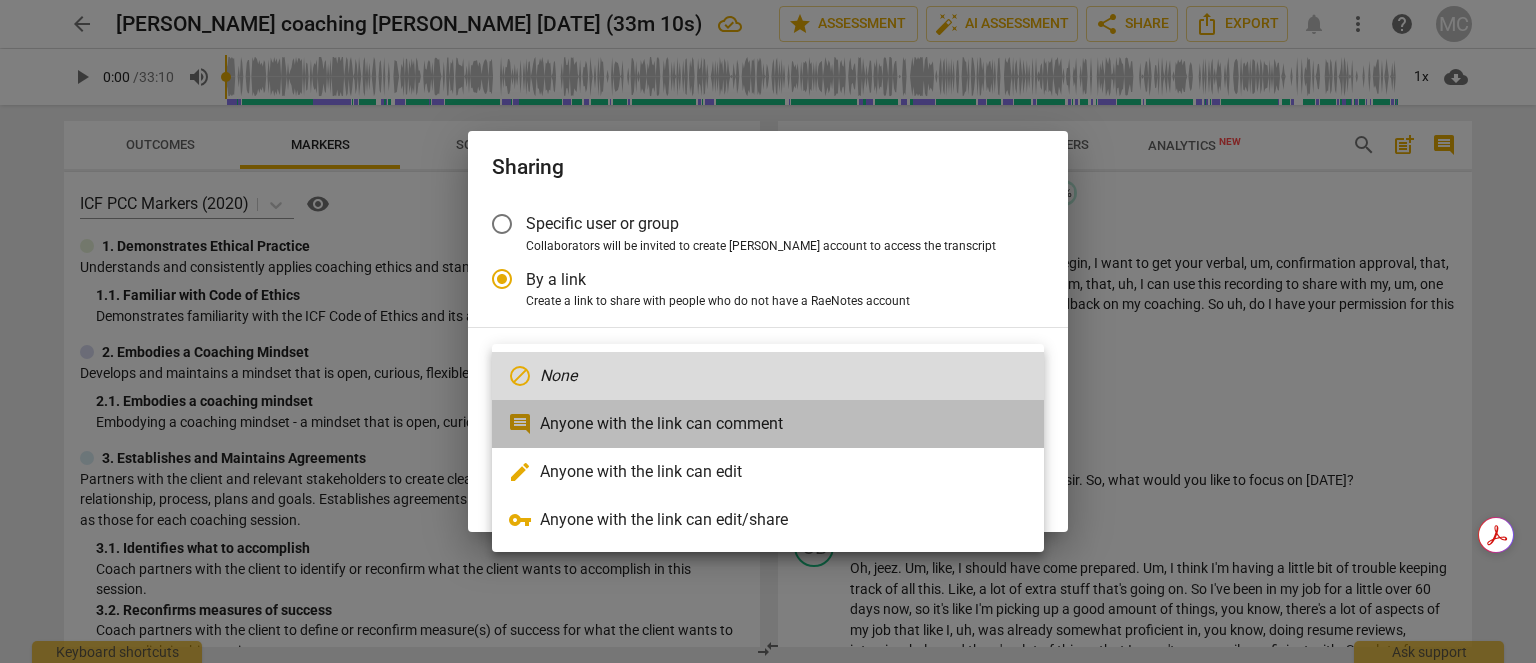 click on "comment Anyone with the link can comment" at bounding box center (768, 424) 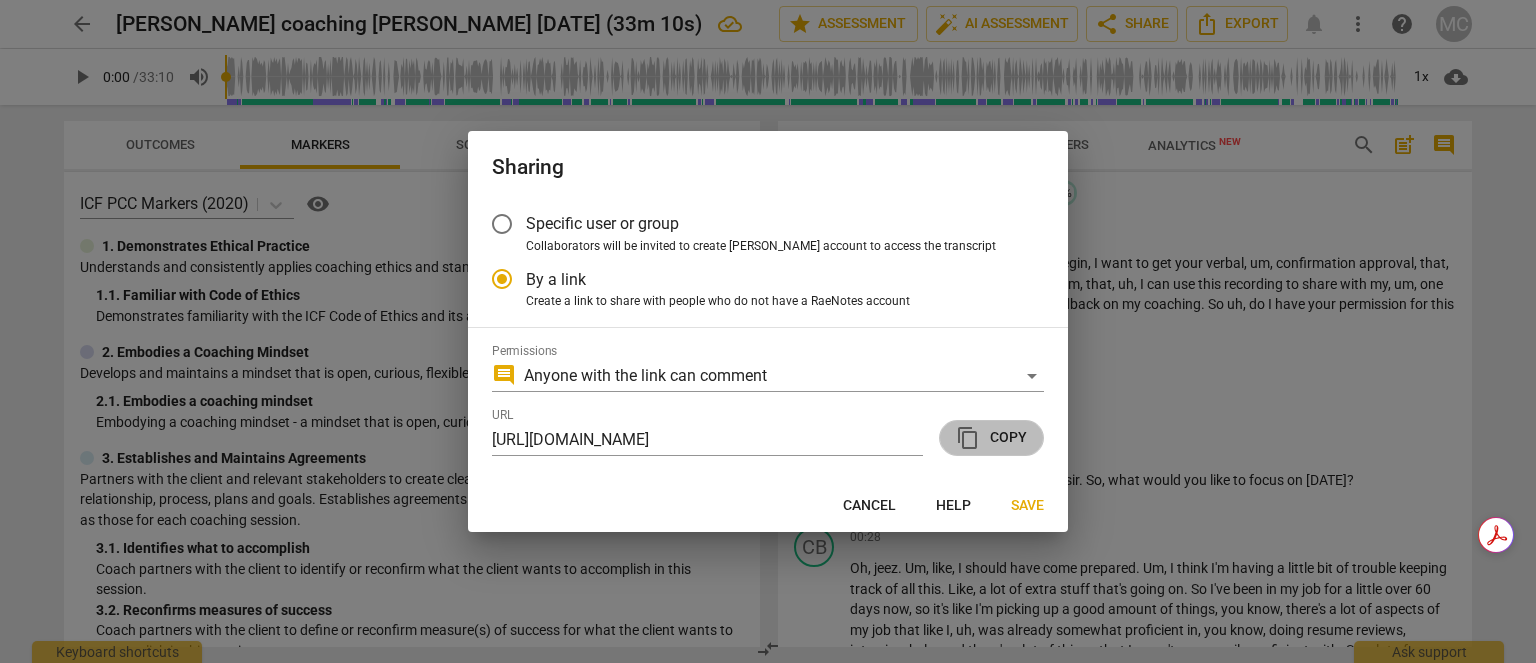 click on "content_copy   Copy" at bounding box center [991, 438] 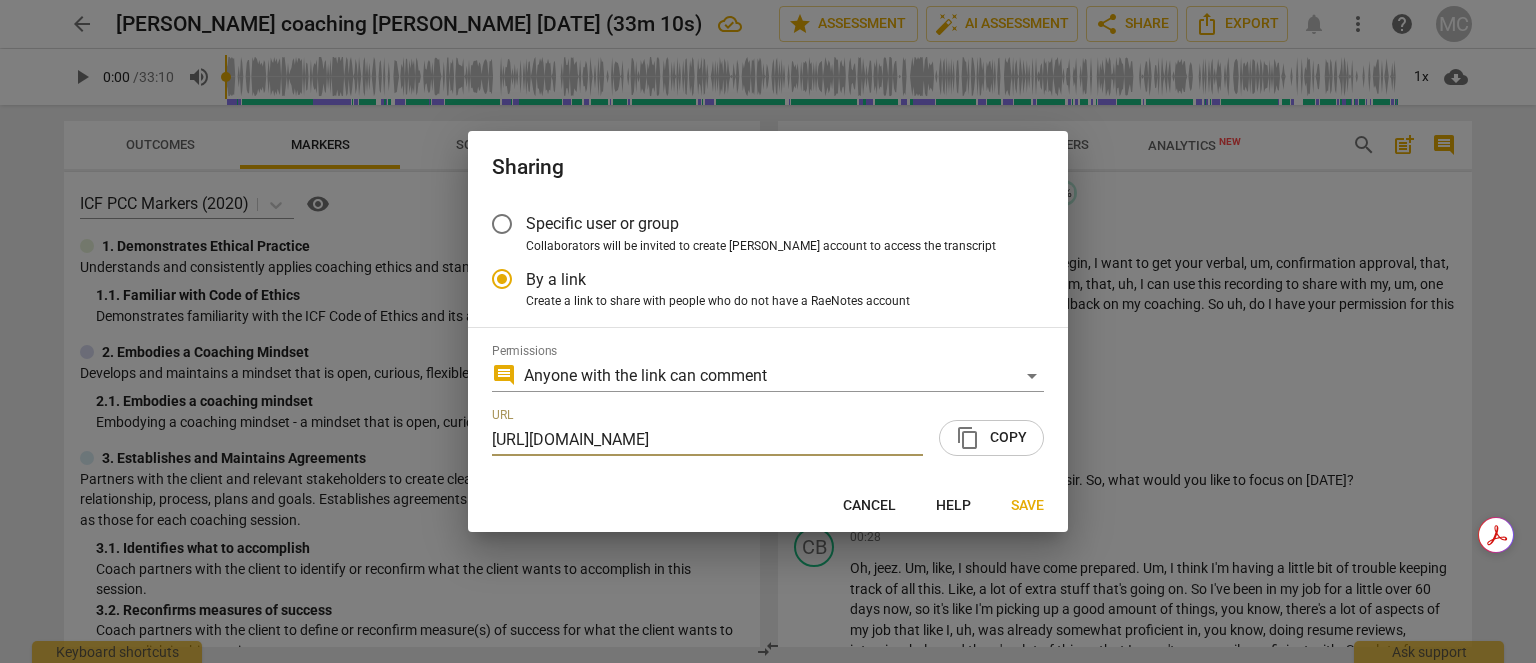 click on "Save" at bounding box center (1027, 506) 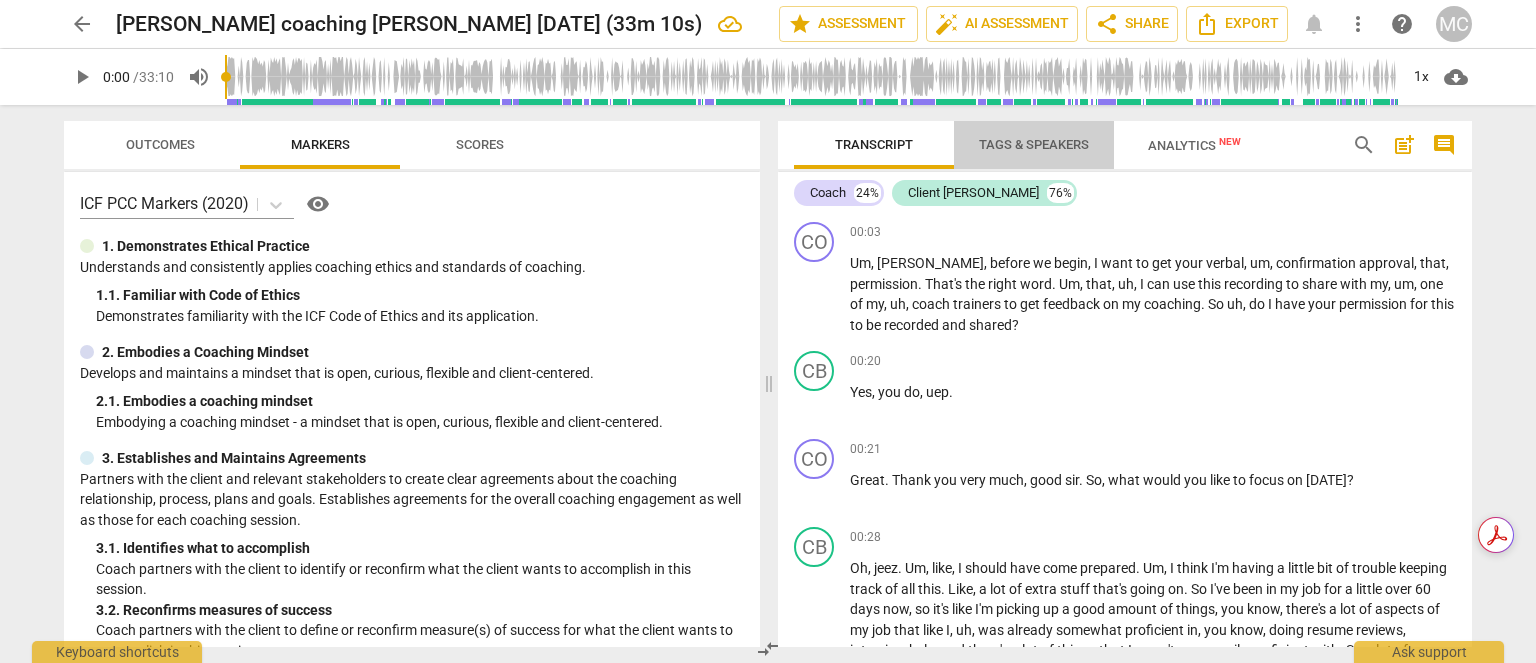 click on "Tags & Speakers" at bounding box center (1034, 144) 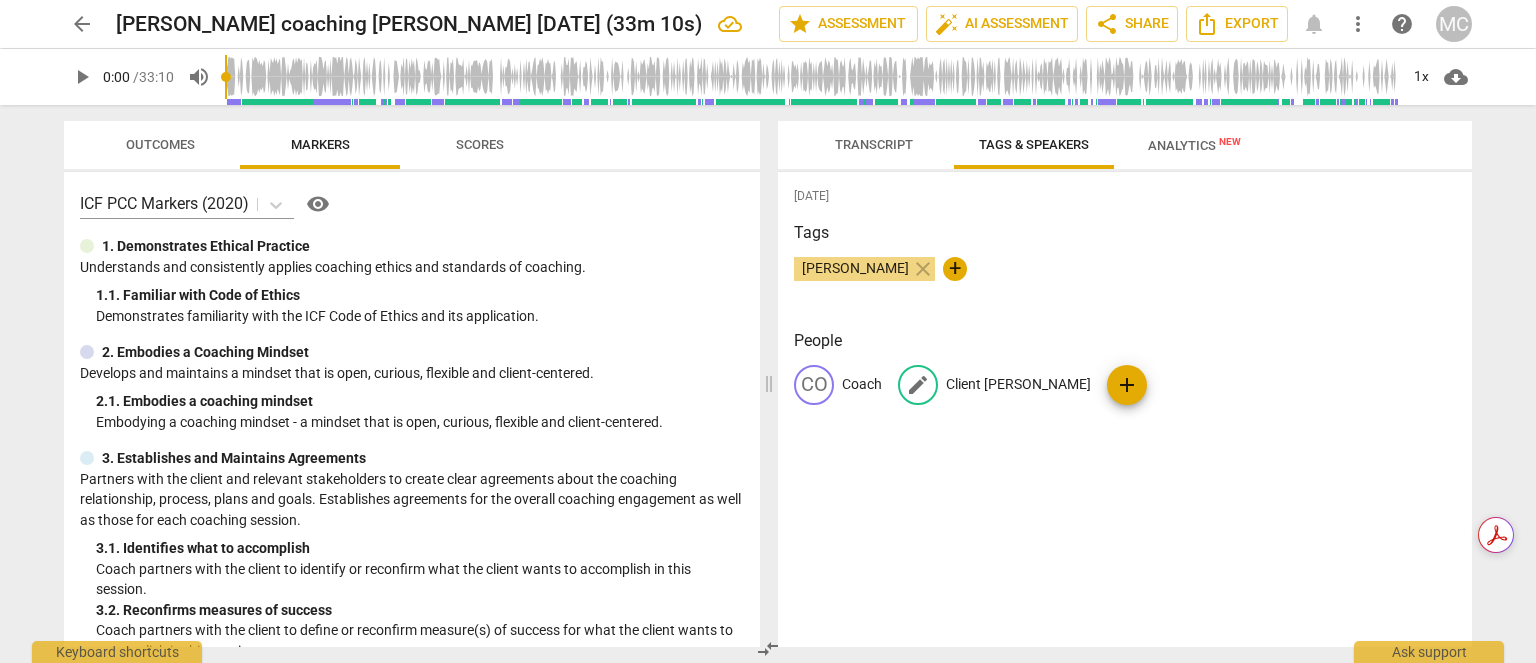 click on "Client Brett" at bounding box center (1018, 384) 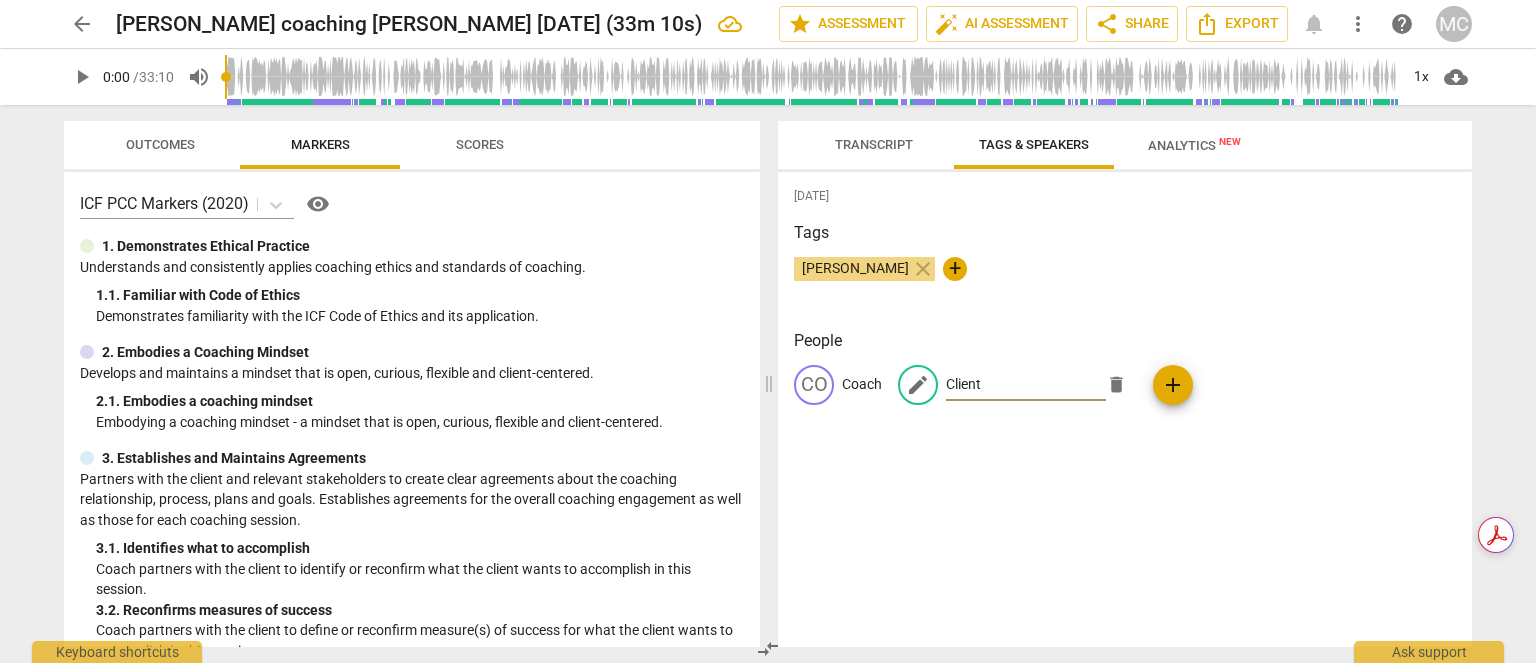 type on "Client" 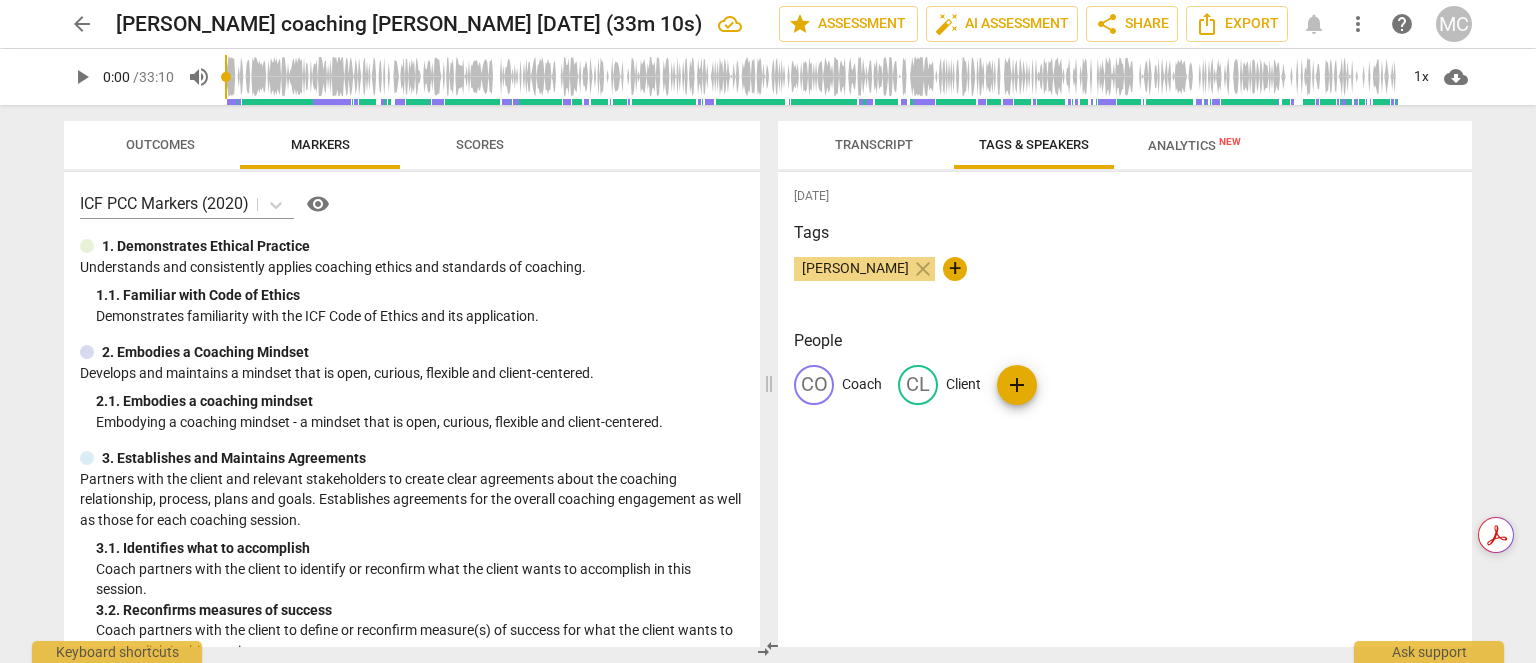 click on "Transcript" at bounding box center [874, 144] 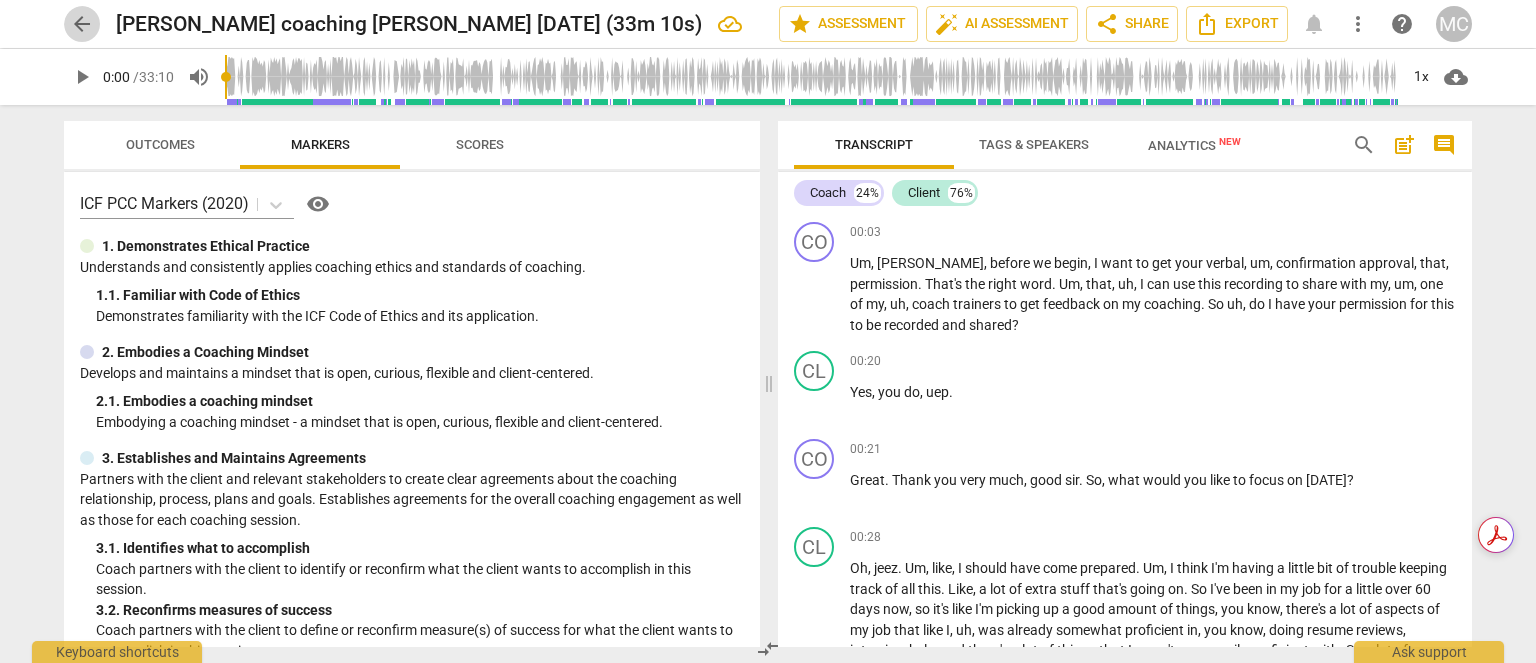 click on "arrow_back" at bounding box center (82, 24) 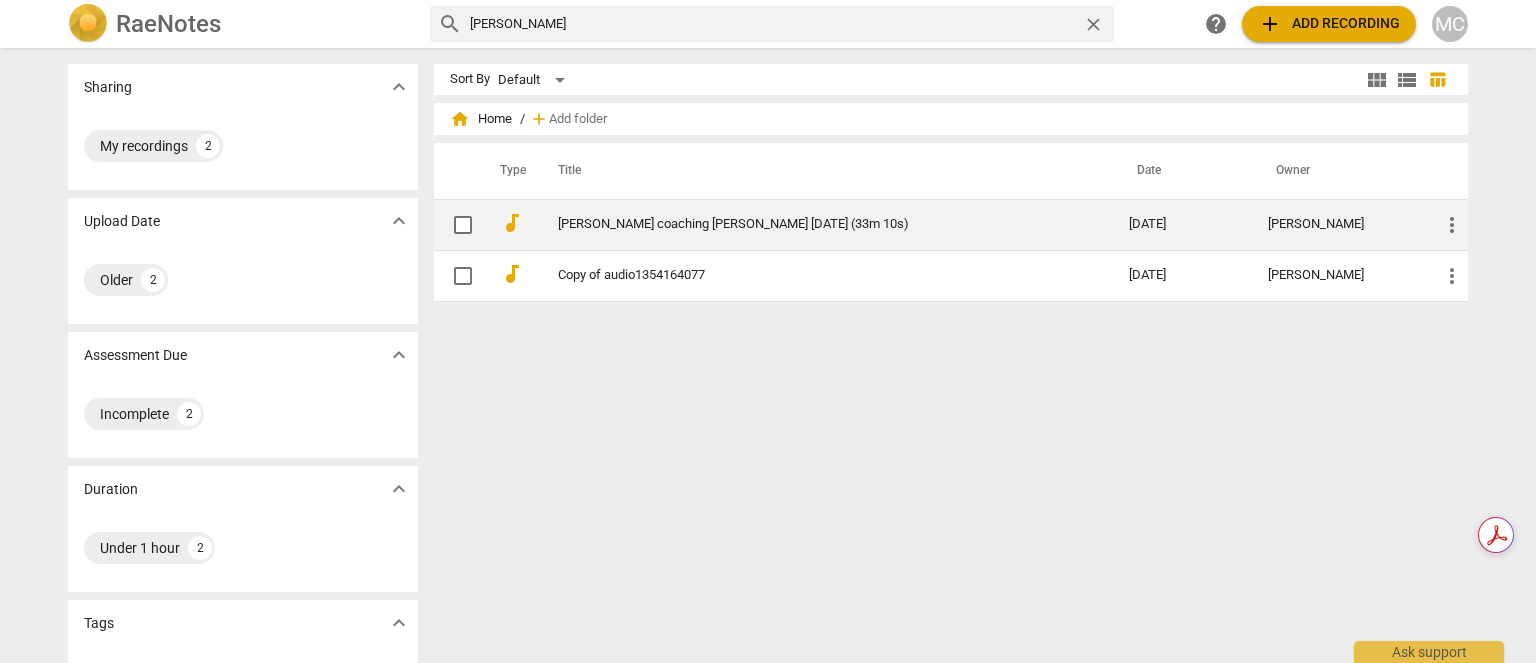 click on "Matthew coaching Brett 2022-08-10 (33m 10s)" at bounding box center [823, 224] 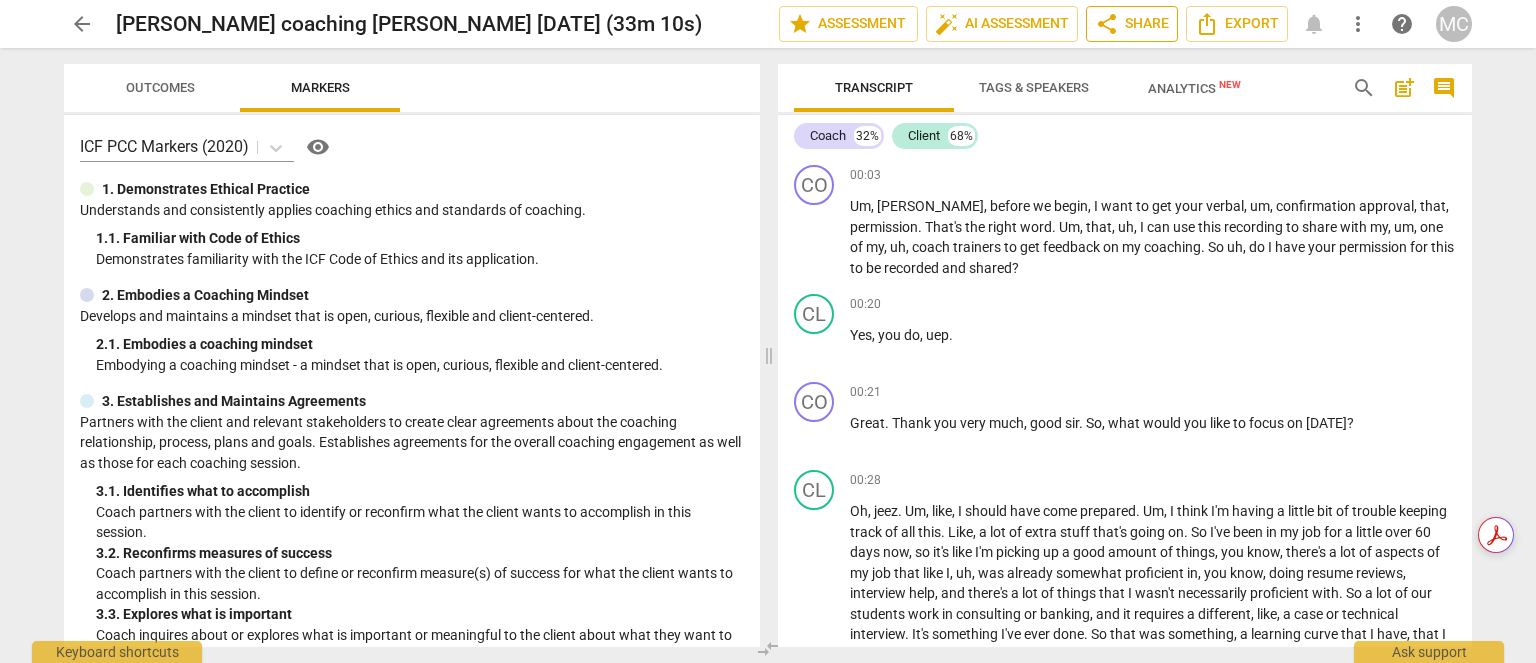 click on "share    Share" at bounding box center [1132, 24] 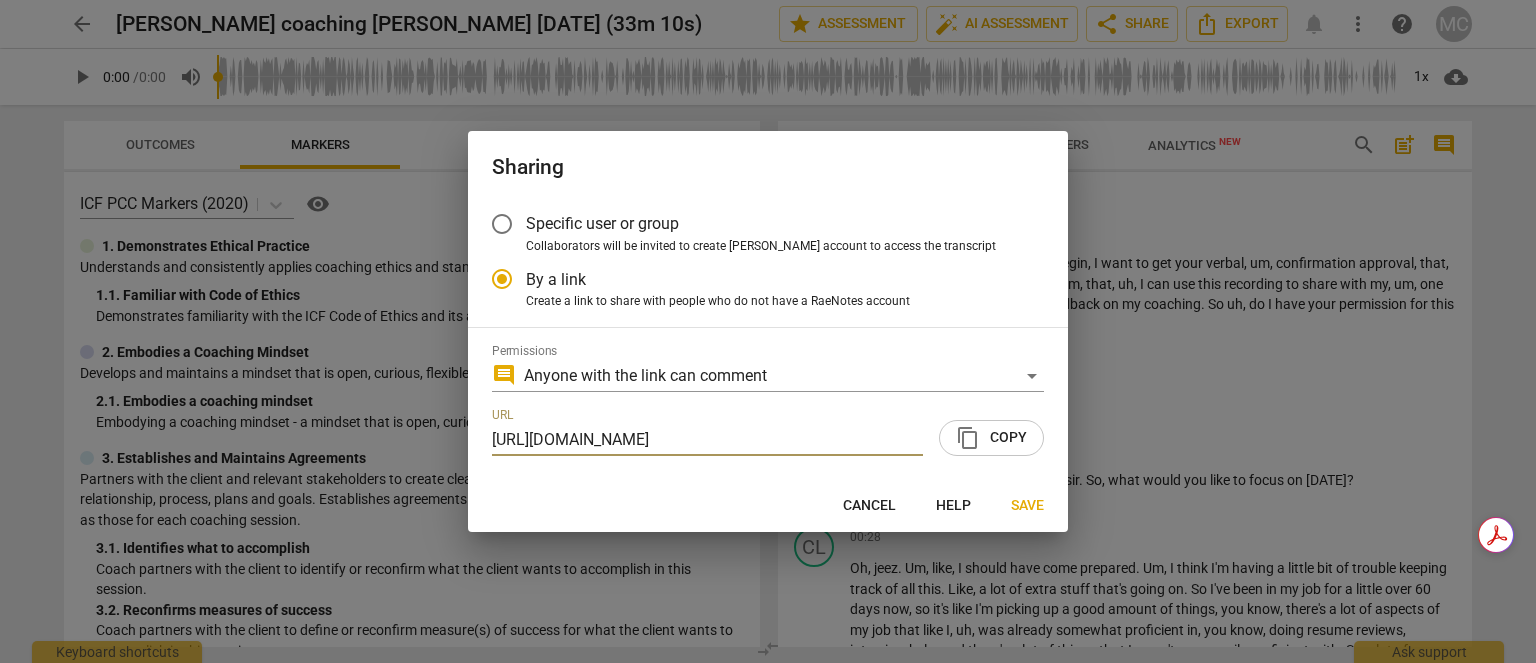 radio on "false" 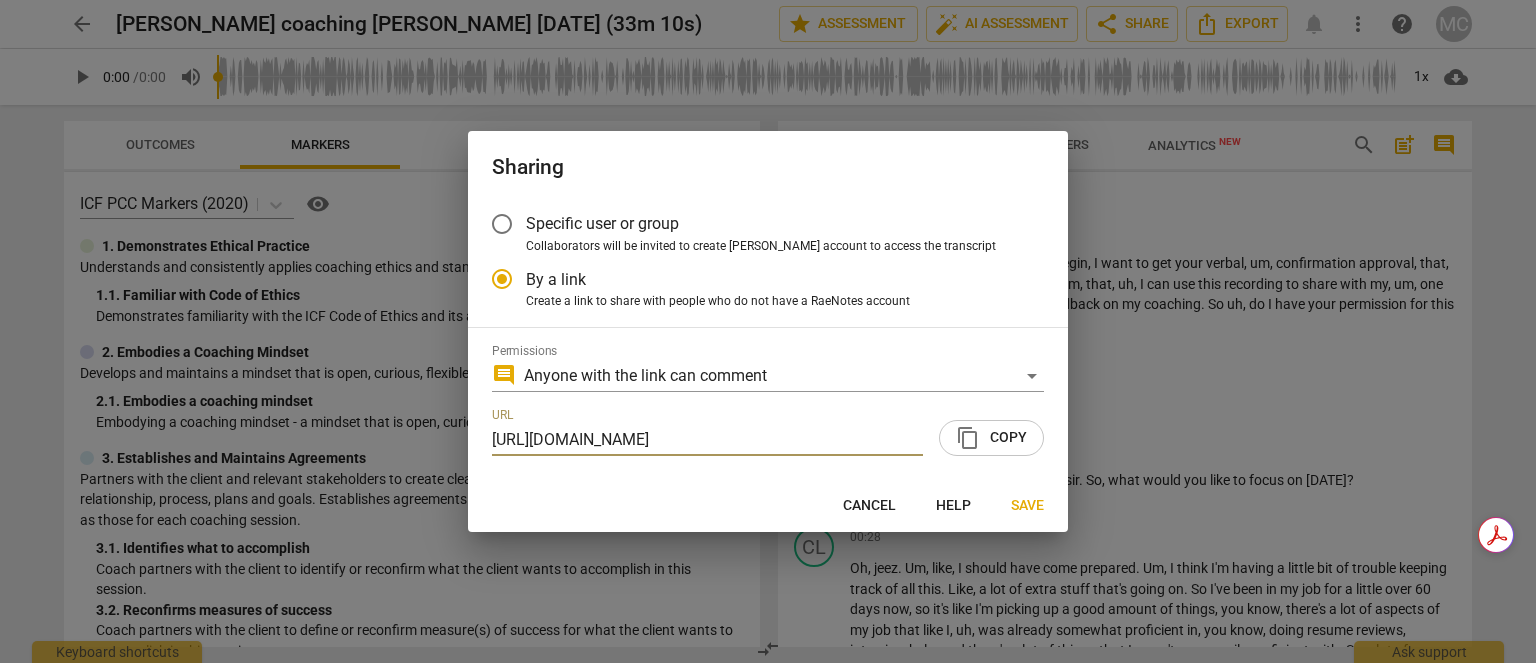 scroll, scrollTop: 0, scrollLeft: 101, axis: horizontal 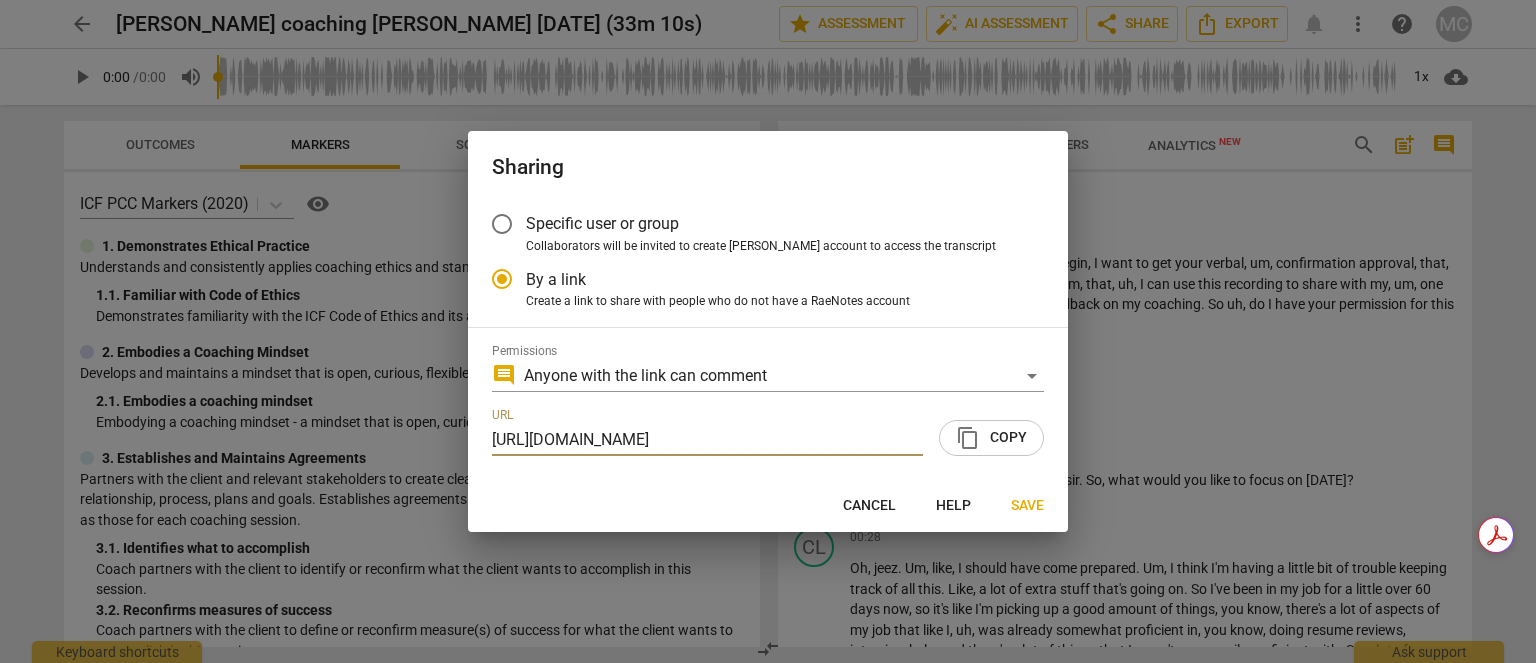 click on "Specific user or group" at bounding box center (602, 223) 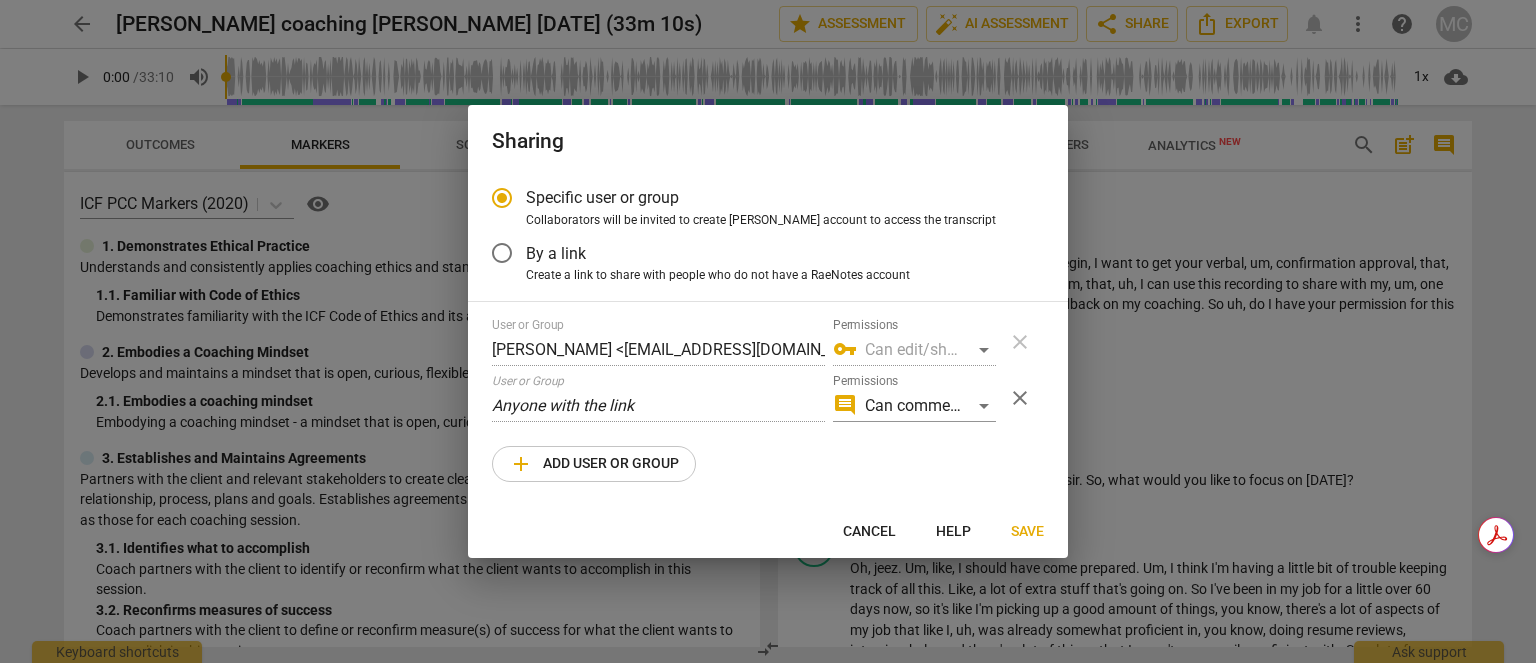 click on "add Add user or group" at bounding box center (594, 464) 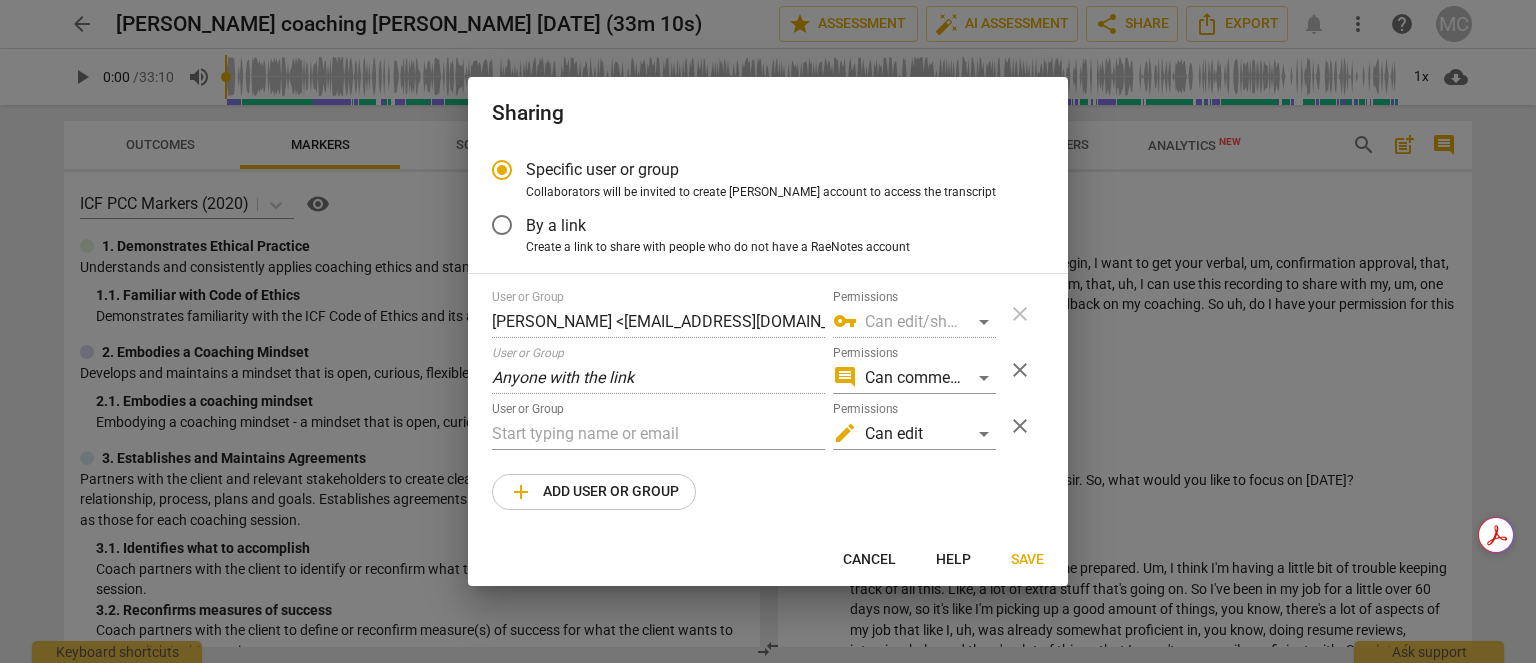 radio on "false" 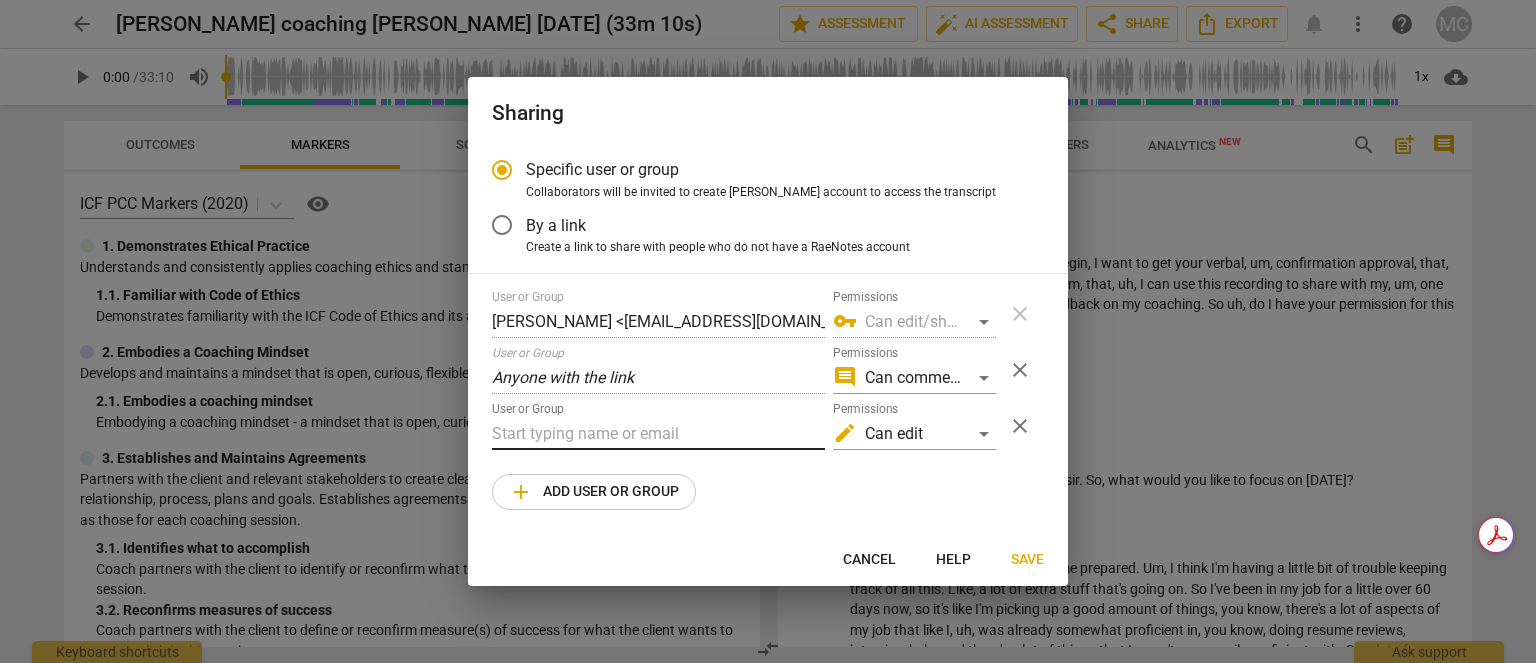 click at bounding box center [658, 434] 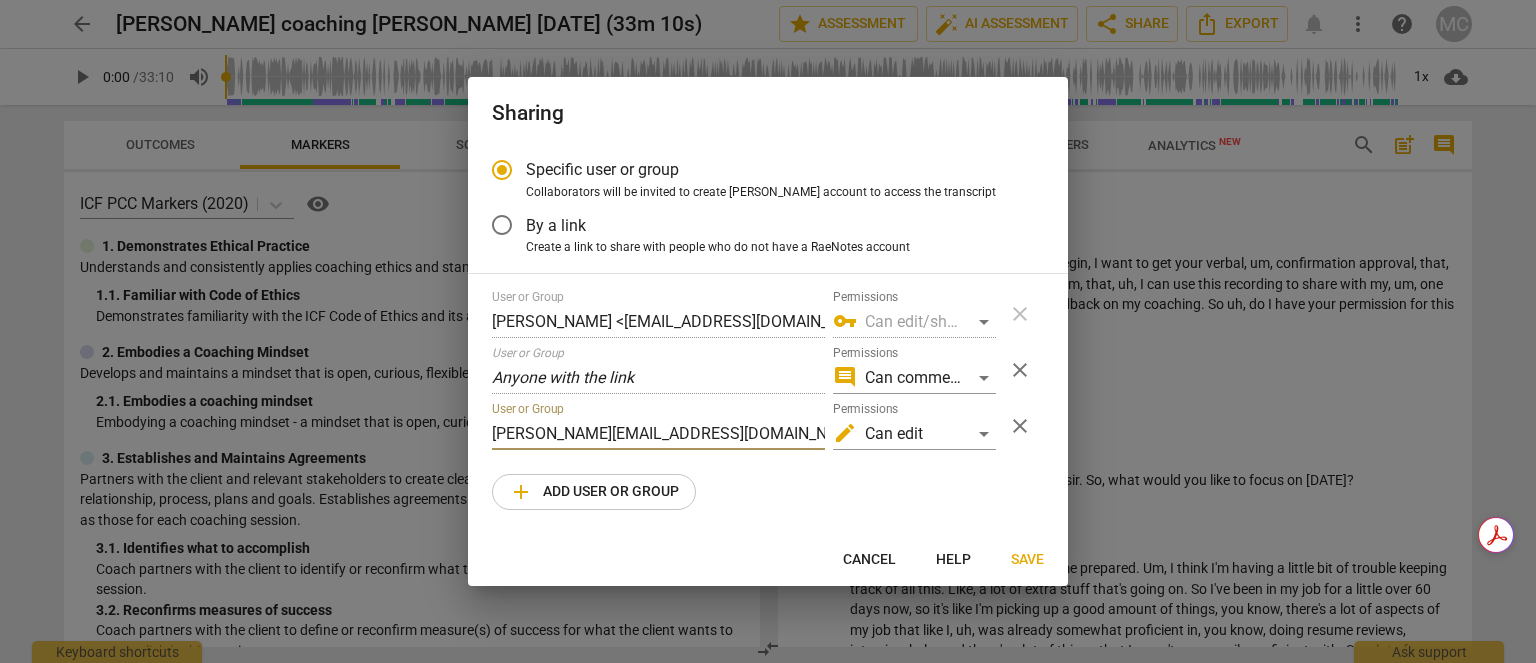 type on "matthew@cintroncoaching.com" 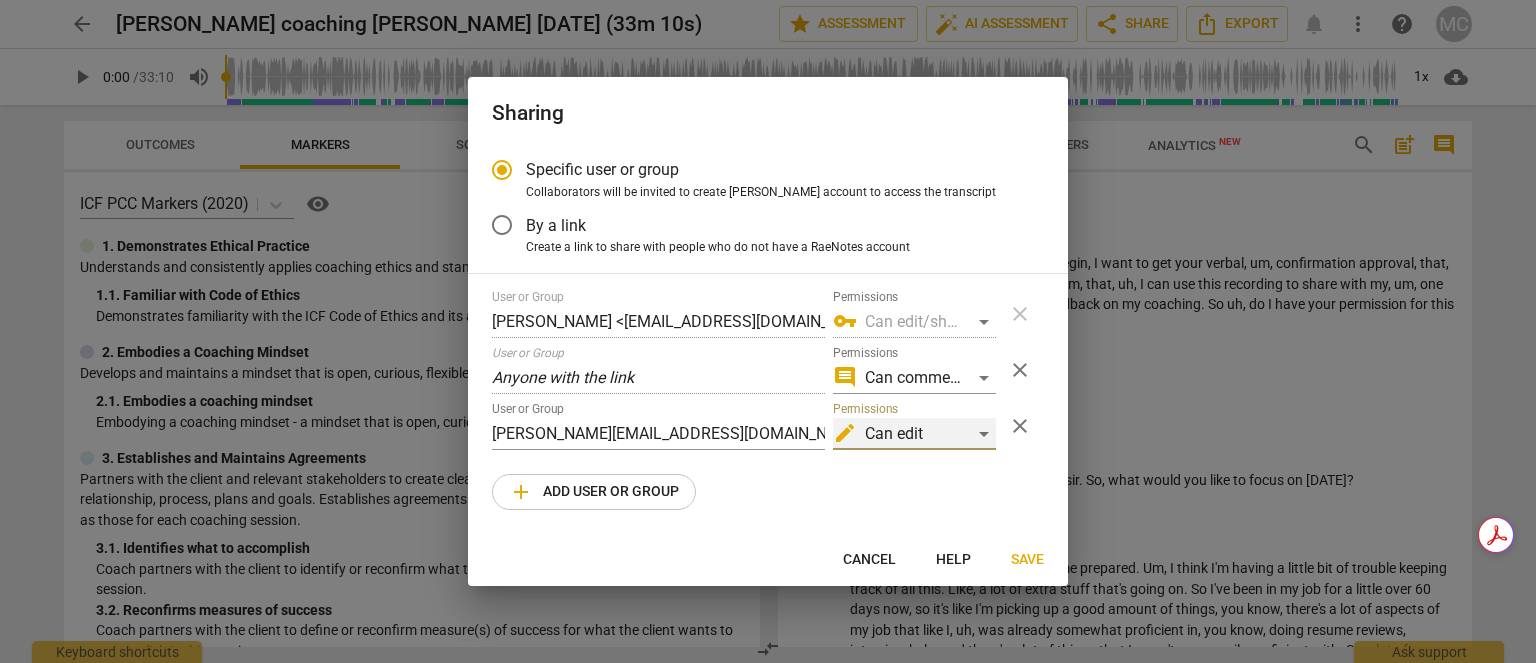 click on "edit Can edit" at bounding box center (914, 434) 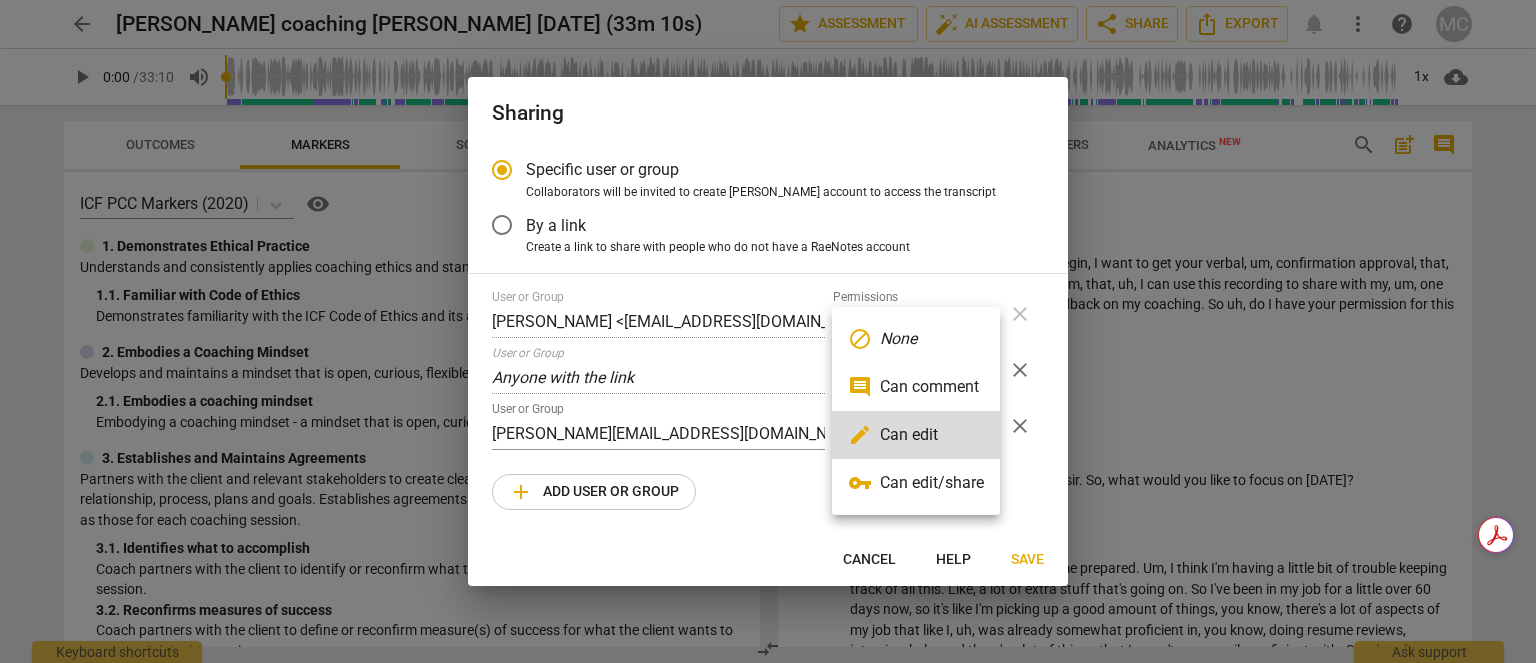 click on "vpn_key Can edit/share" at bounding box center [916, 483] 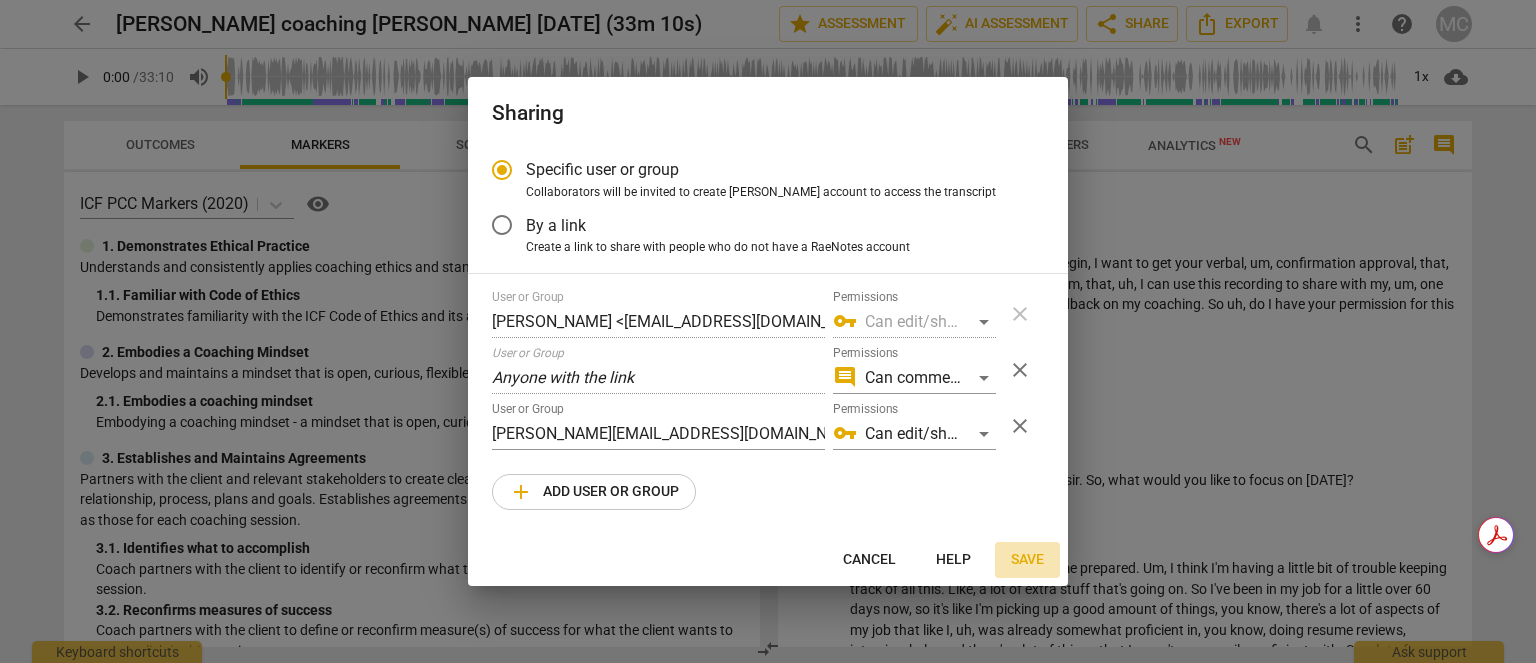 click on "Save" at bounding box center [1027, 560] 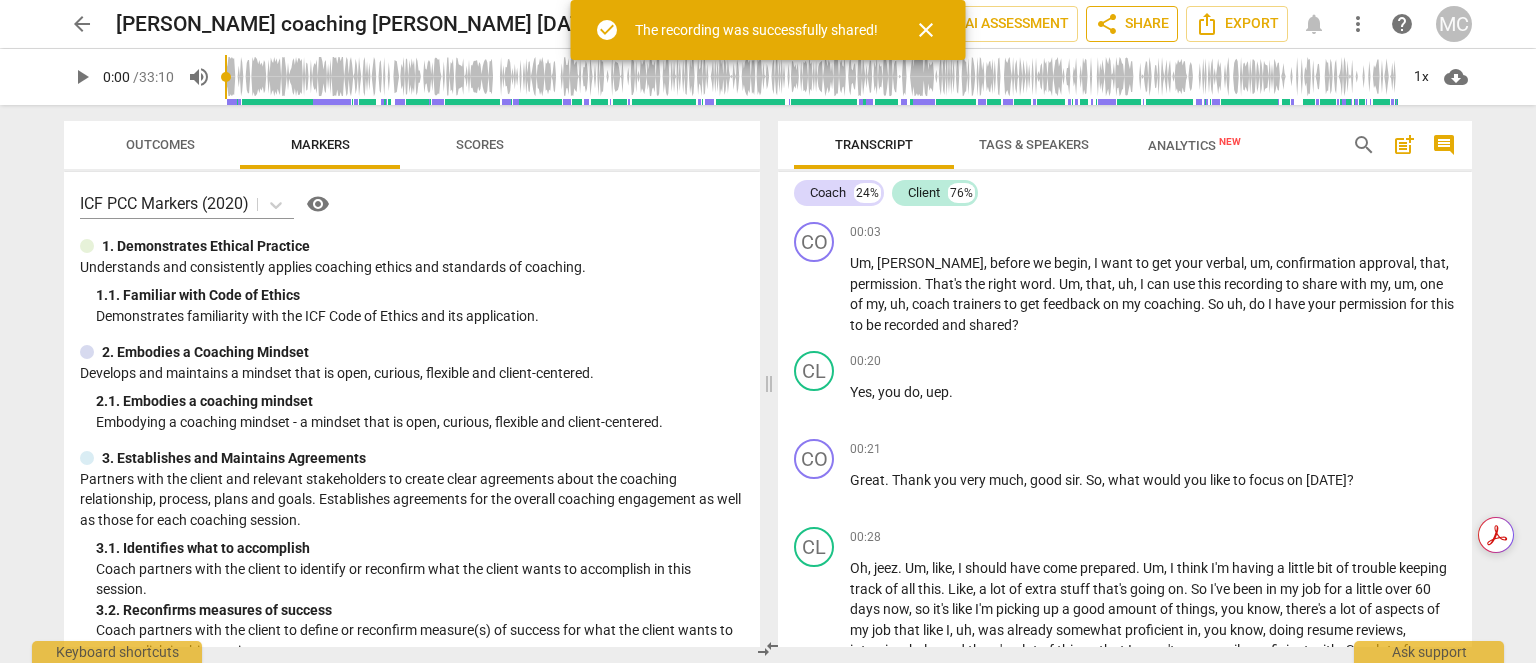 click on "share    Share" at bounding box center [1132, 24] 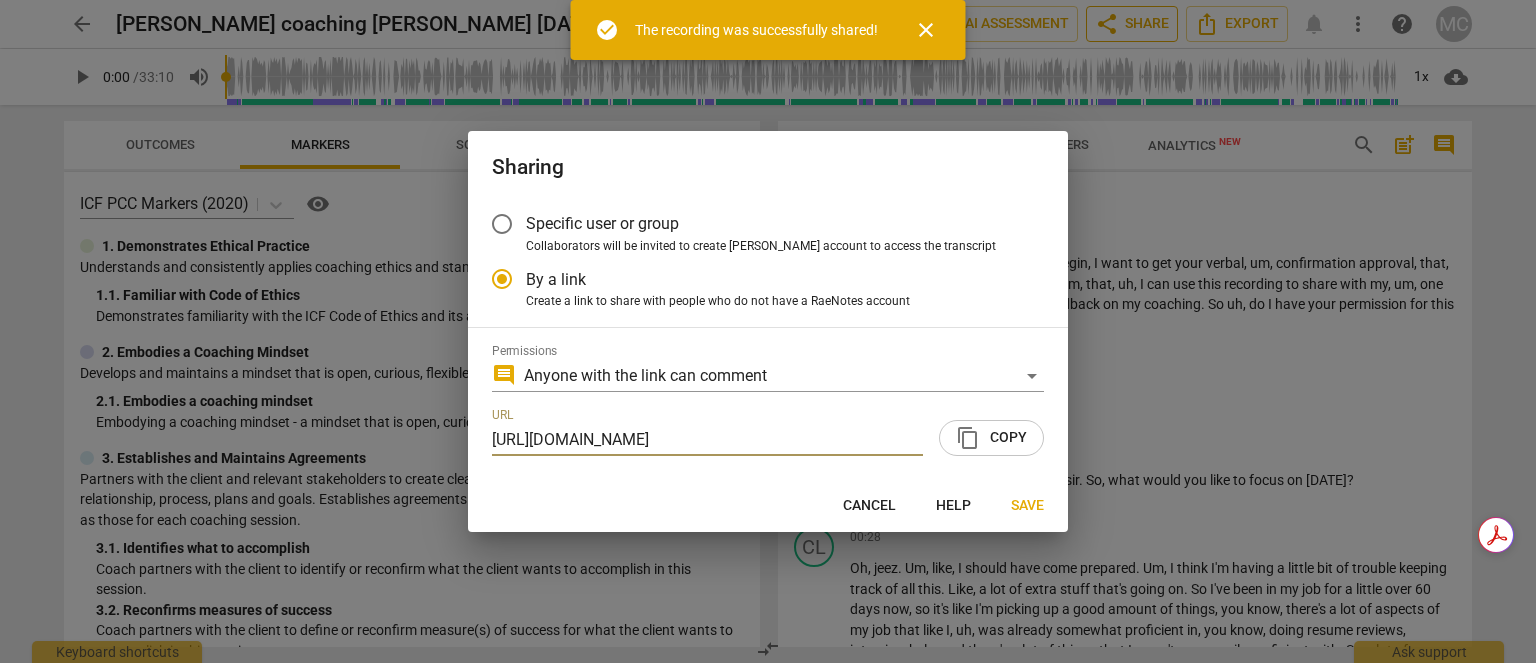 radio on "false" 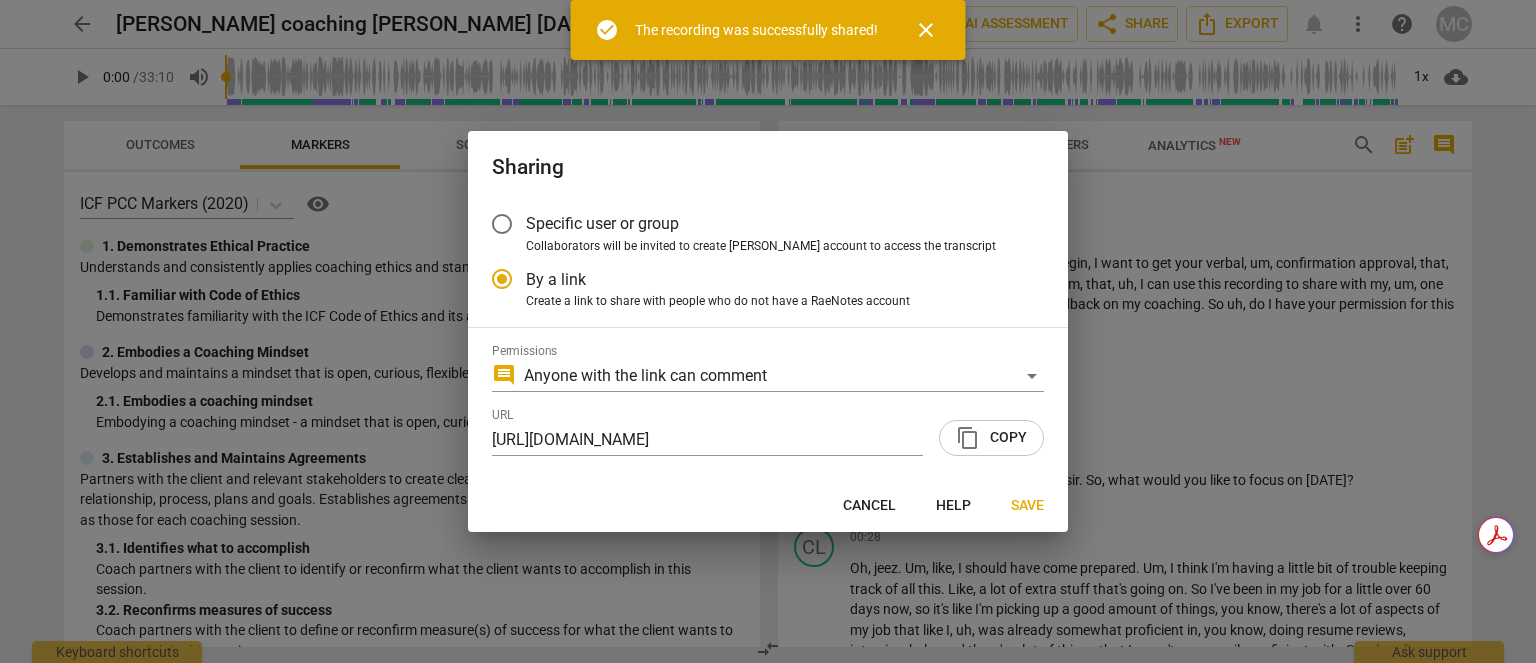 click on "Specific user or group" at bounding box center (602, 223) 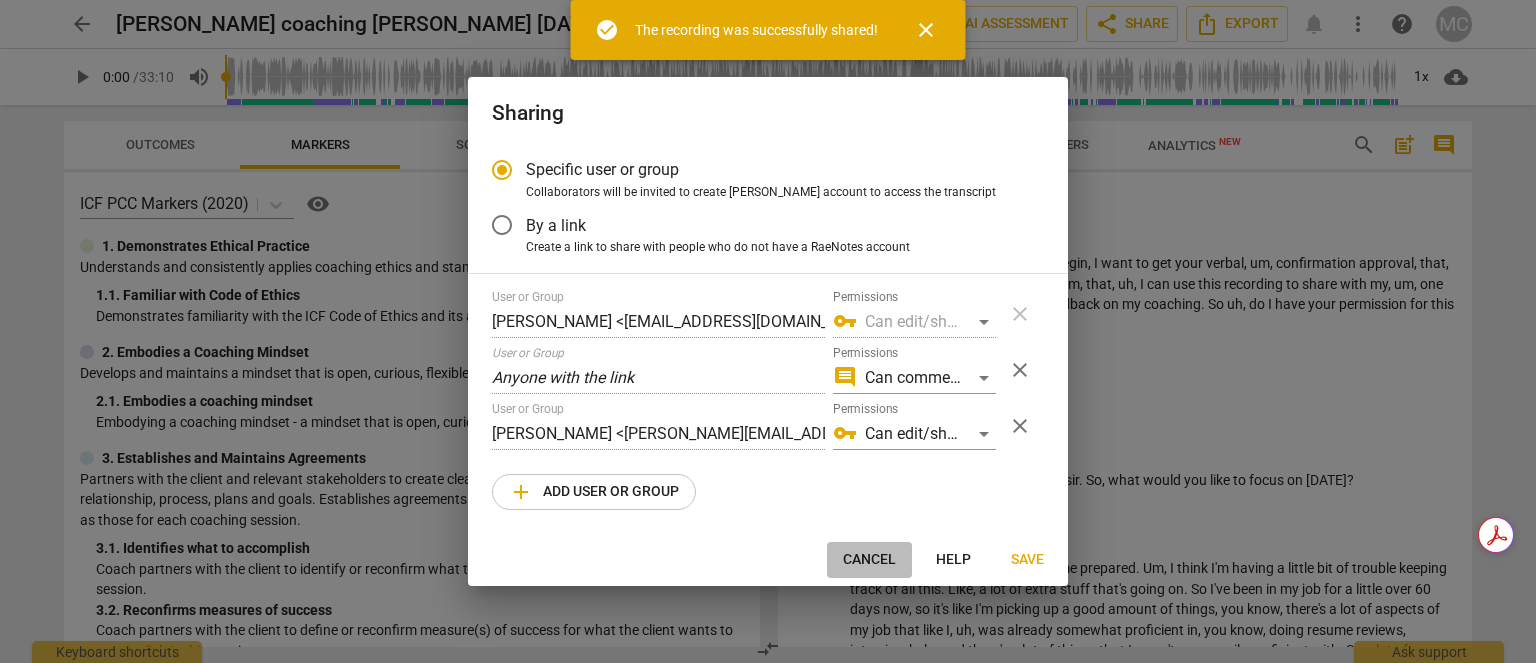 click on "Cancel" at bounding box center (869, 560) 